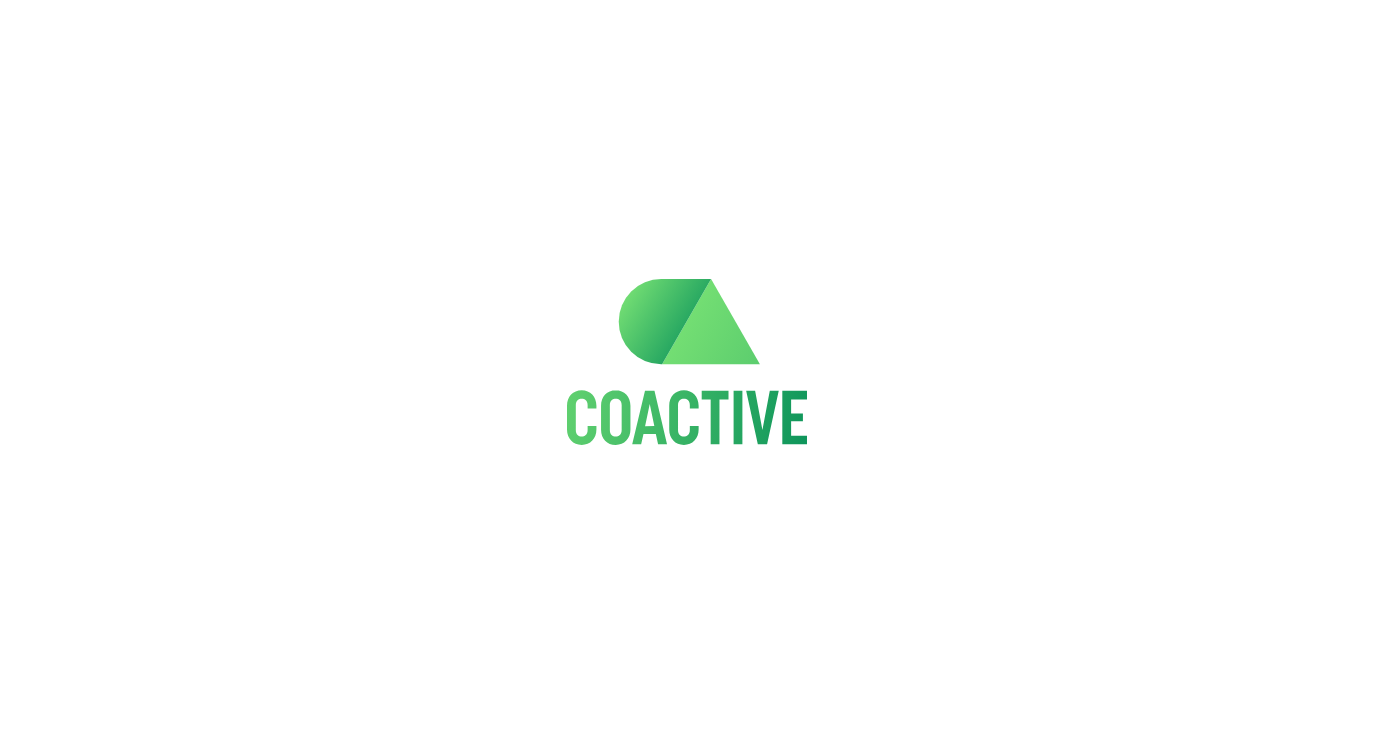 scroll, scrollTop: 0, scrollLeft: 0, axis: both 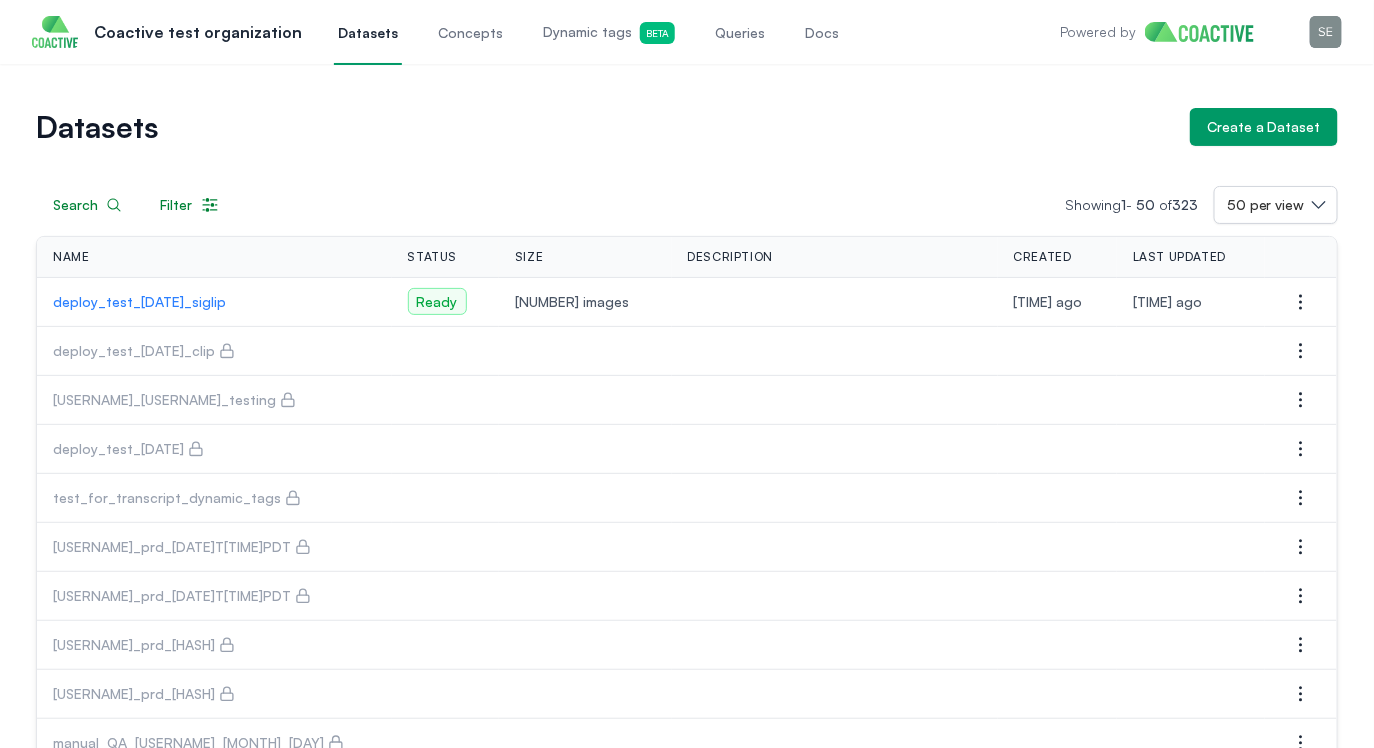 click at bounding box center (1207, 32) 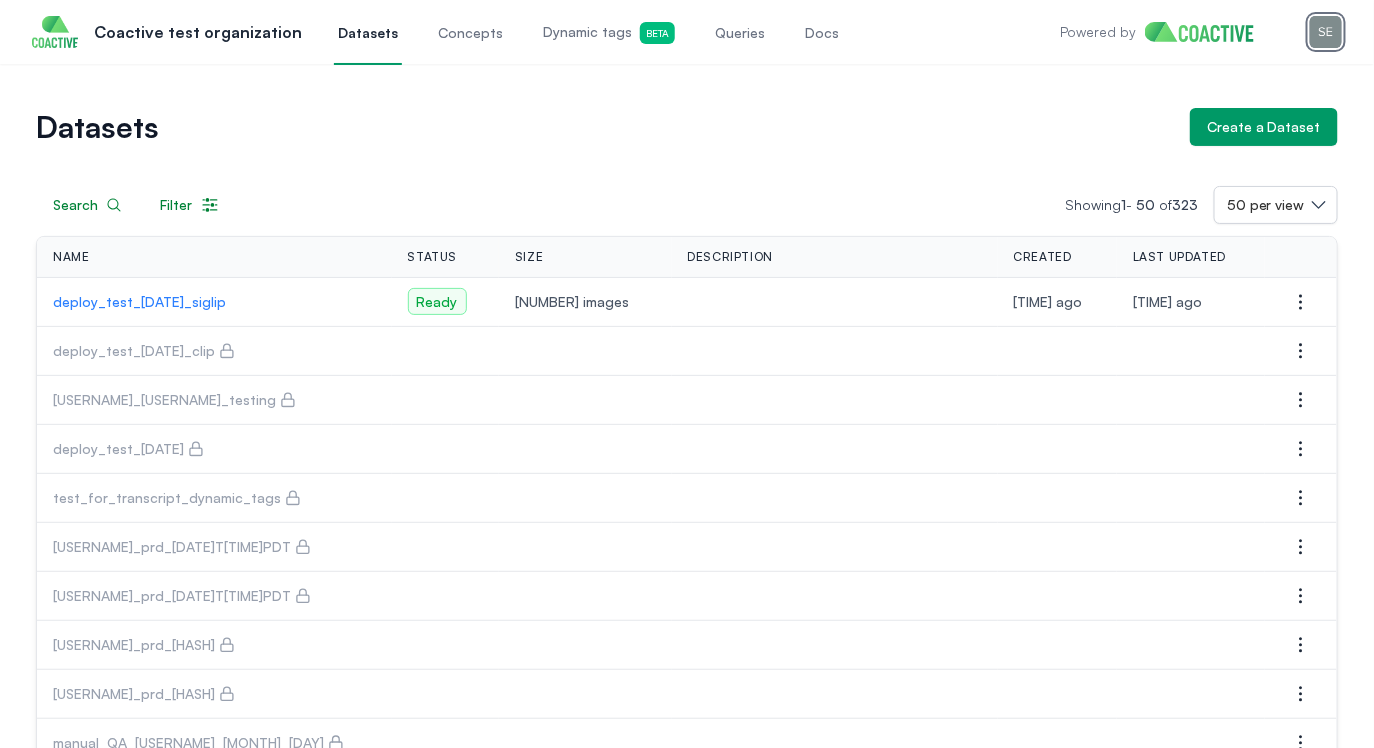 click at bounding box center [1326, 32] 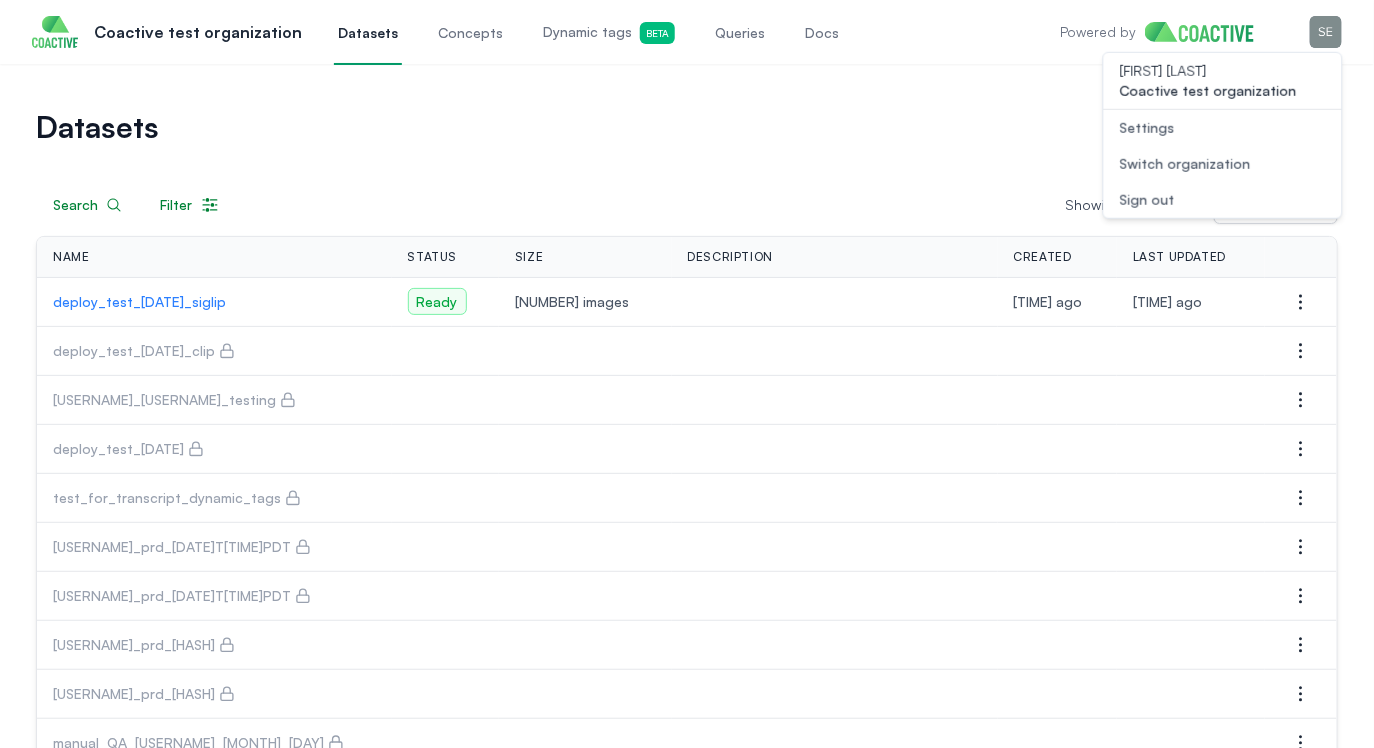 click on "Switch organization" at bounding box center (1185, 164) 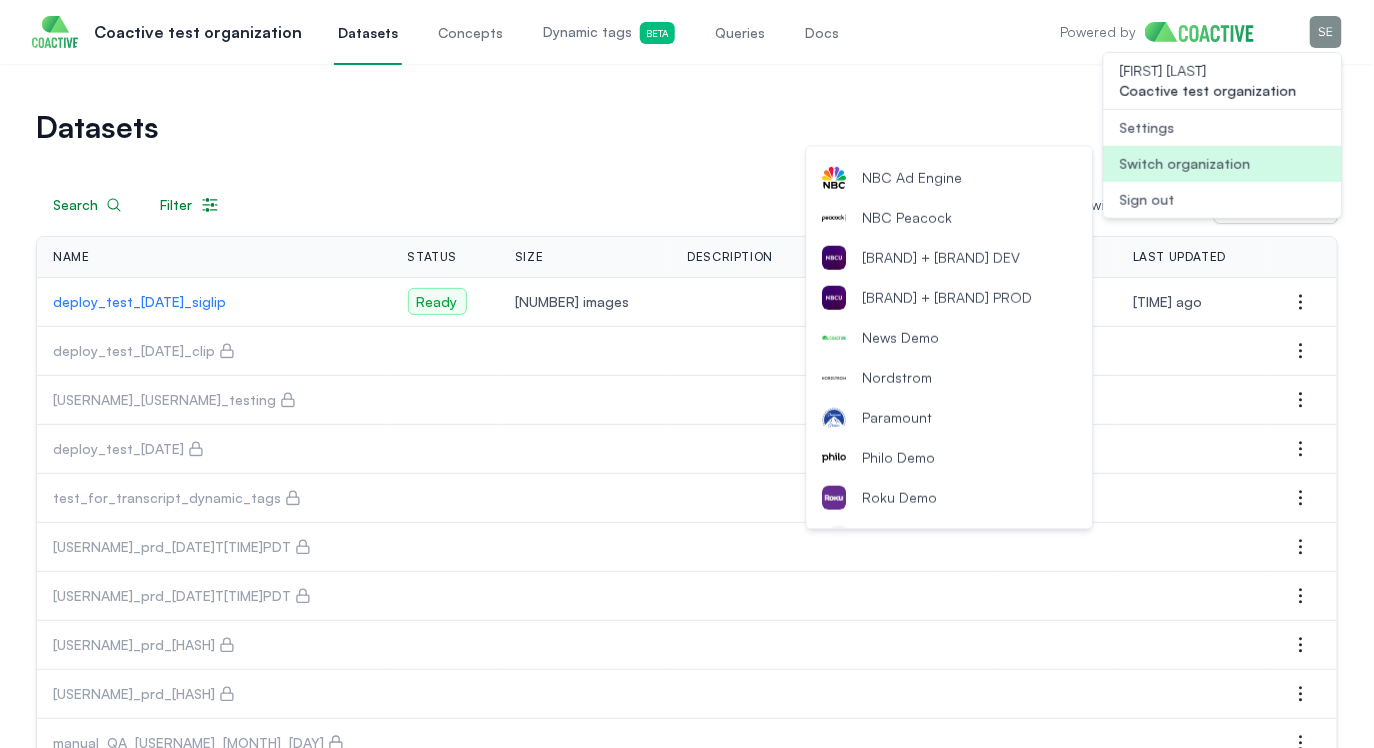 scroll, scrollTop: 560, scrollLeft: 0, axis: vertical 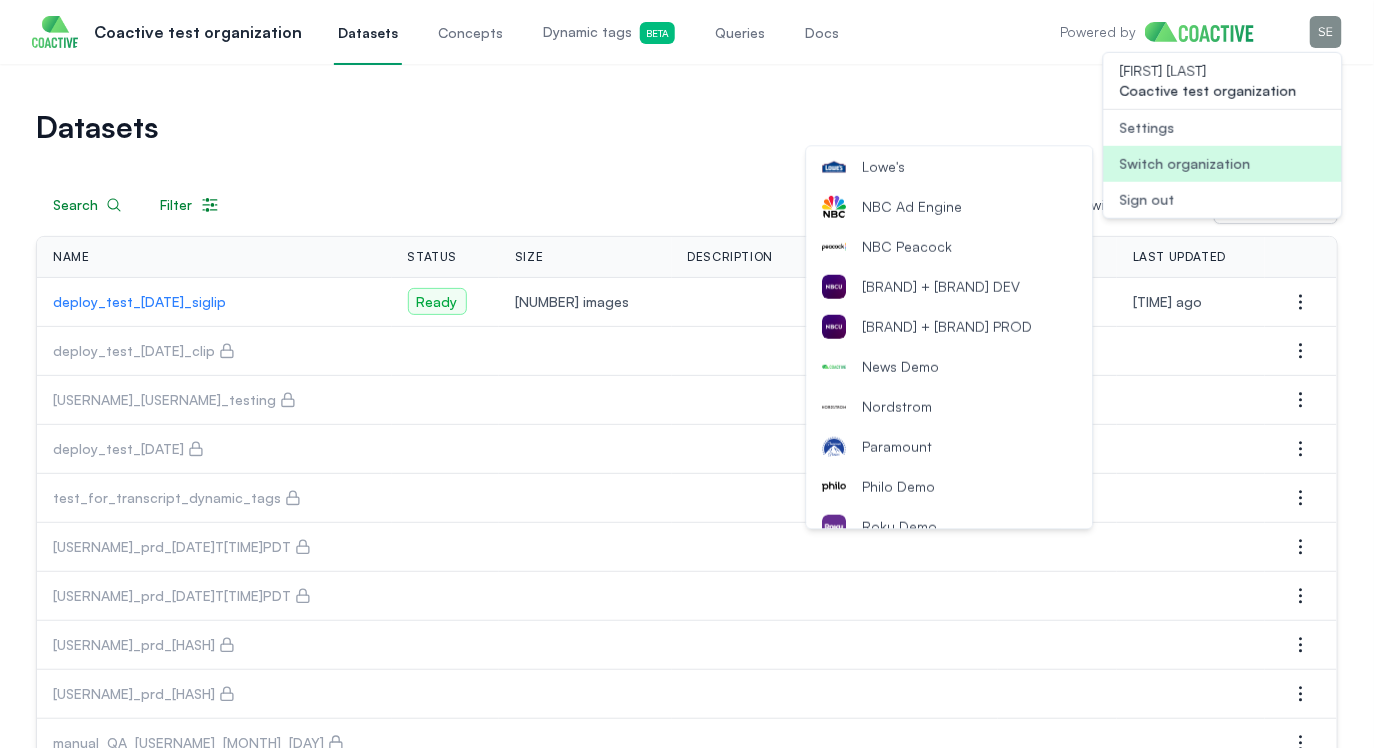 click on "[BRAND] + [BRAND] DEV" at bounding box center [950, 286] 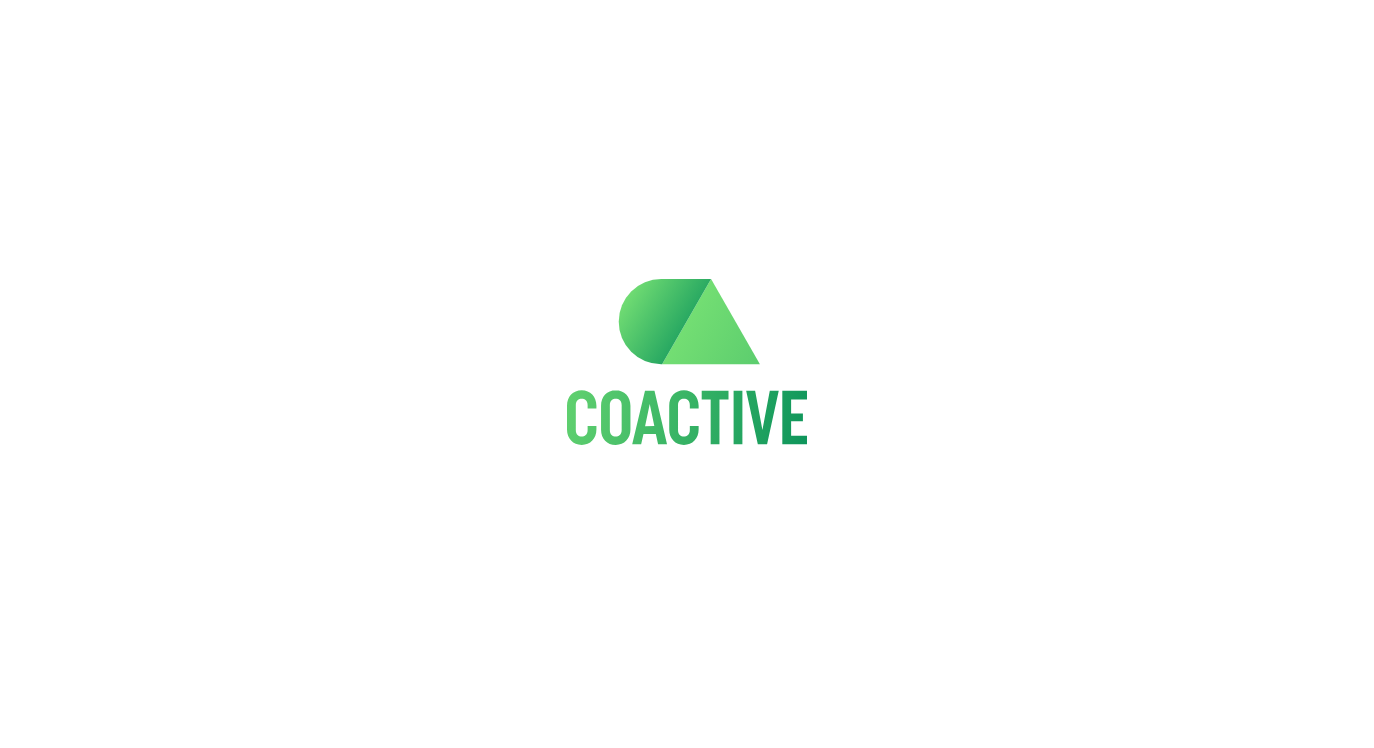 scroll, scrollTop: 0, scrollLeft: 0, axis: both 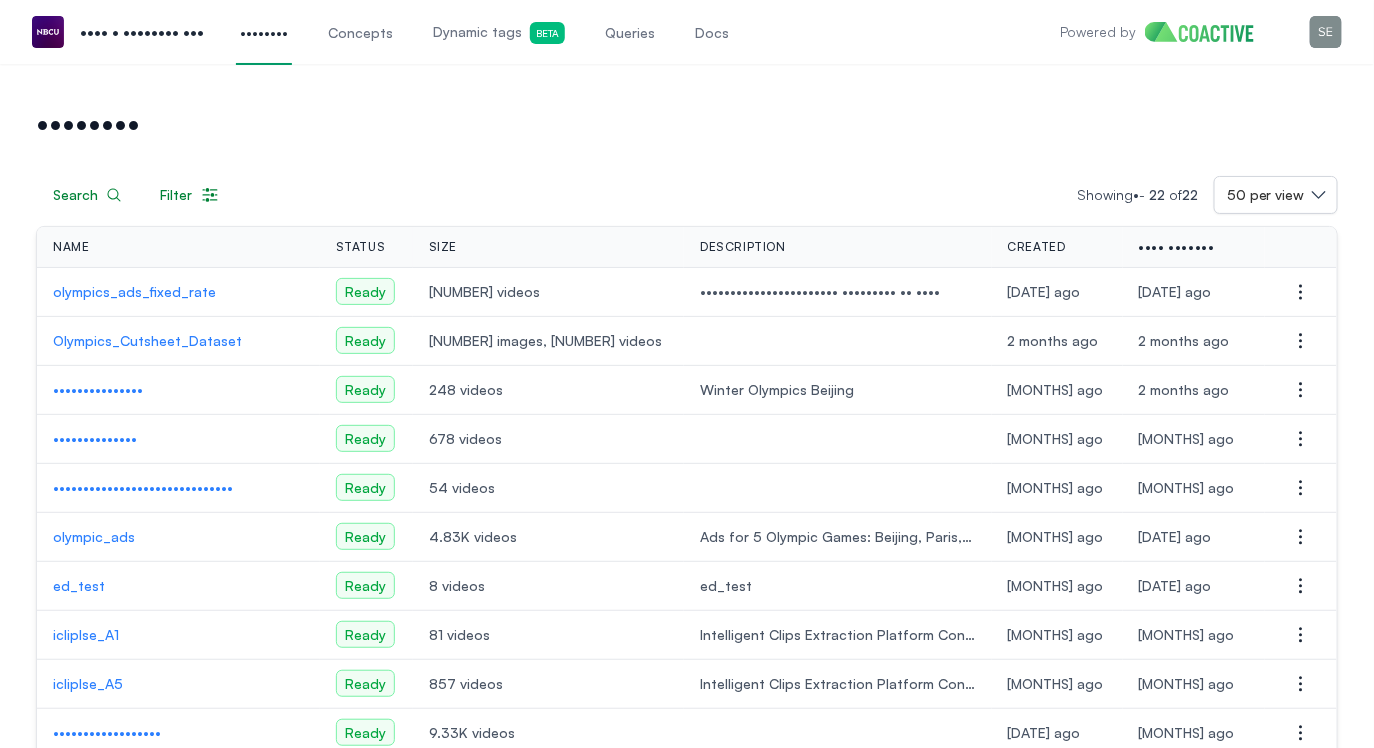 click on "Size" at bounding box center [71, 247] 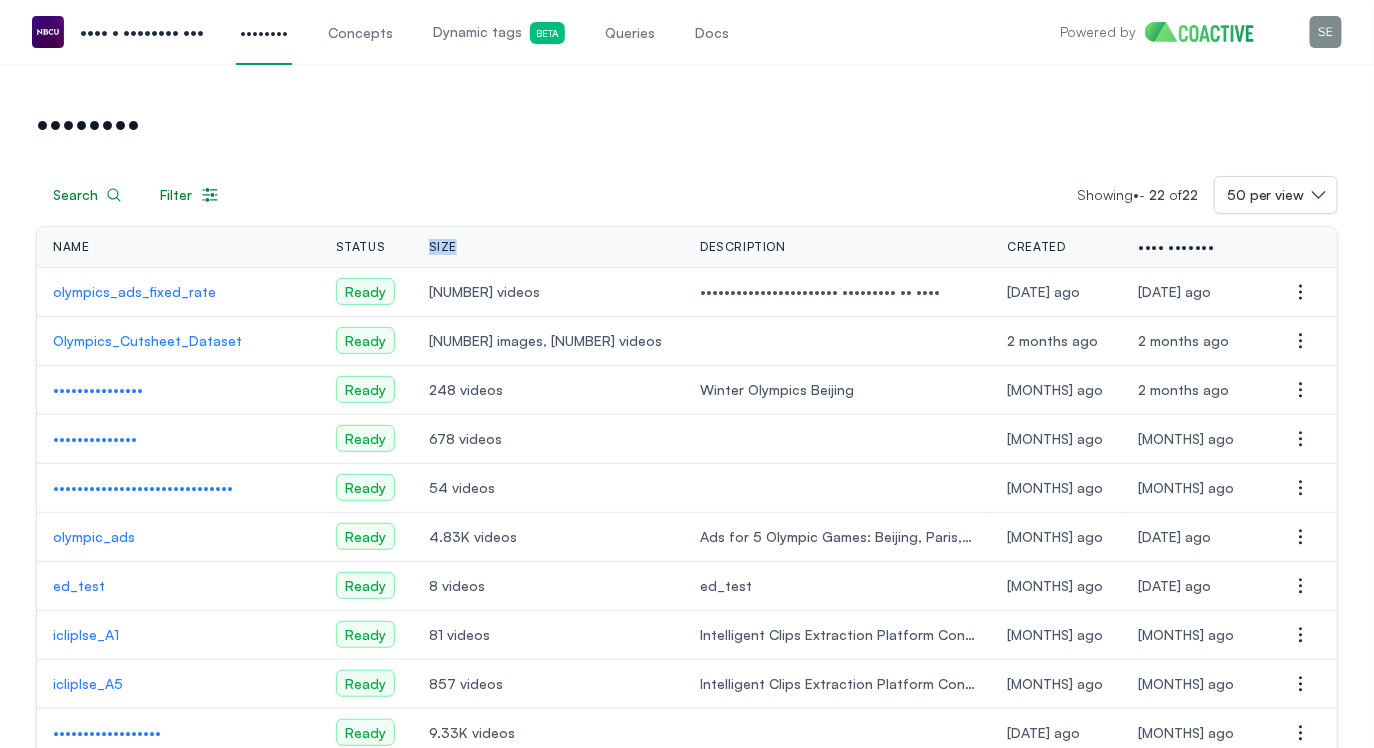 click on "Size" at bounding box center [71, 247] 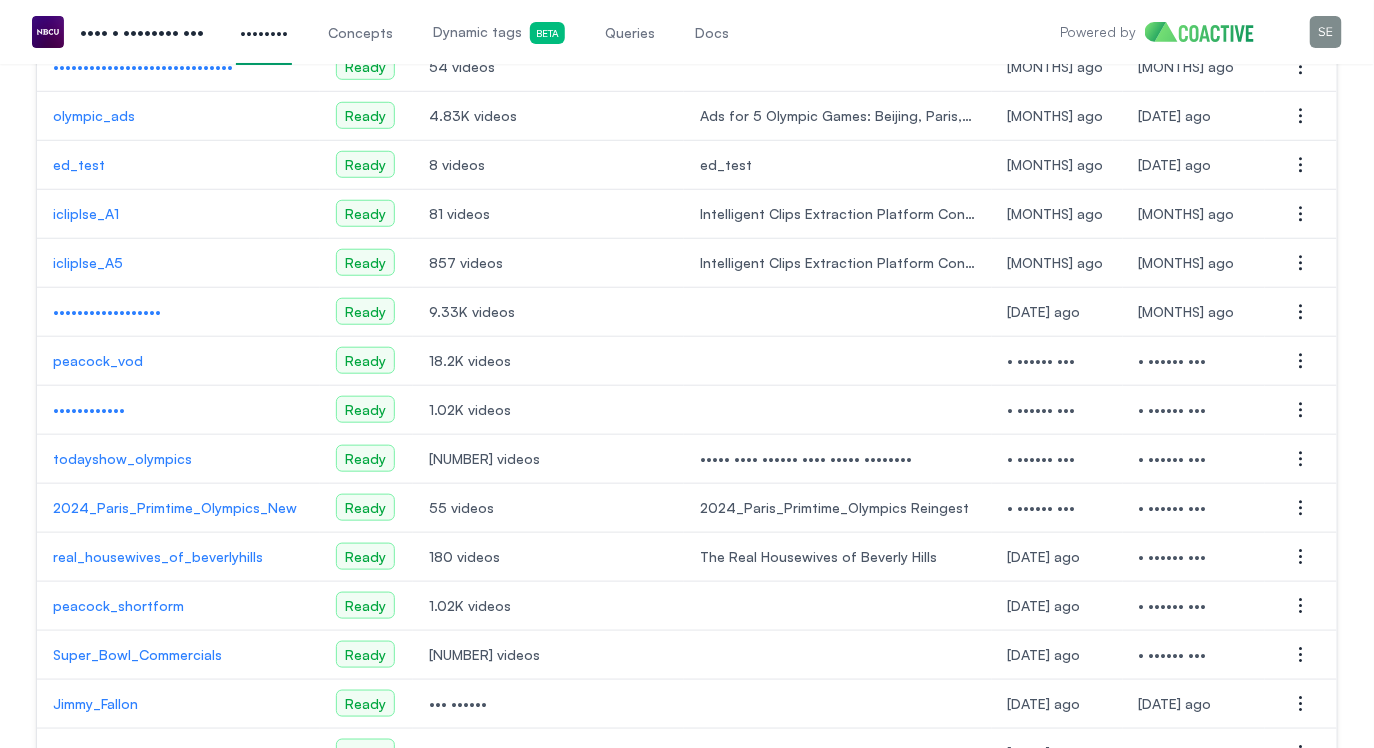 scroll, scrollTop: 674, scrollLeft: 0, axis: vertical 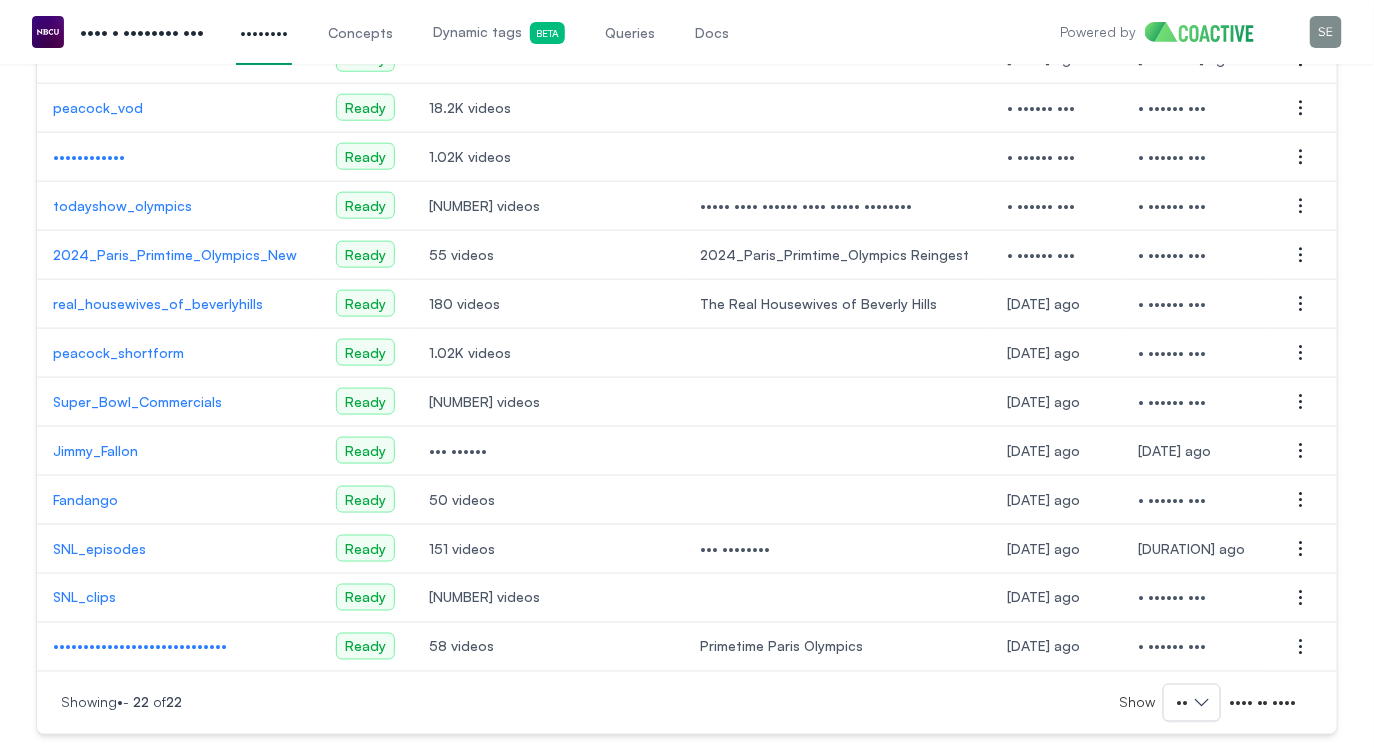 click on "Queries" at bounding box center (630, 33) 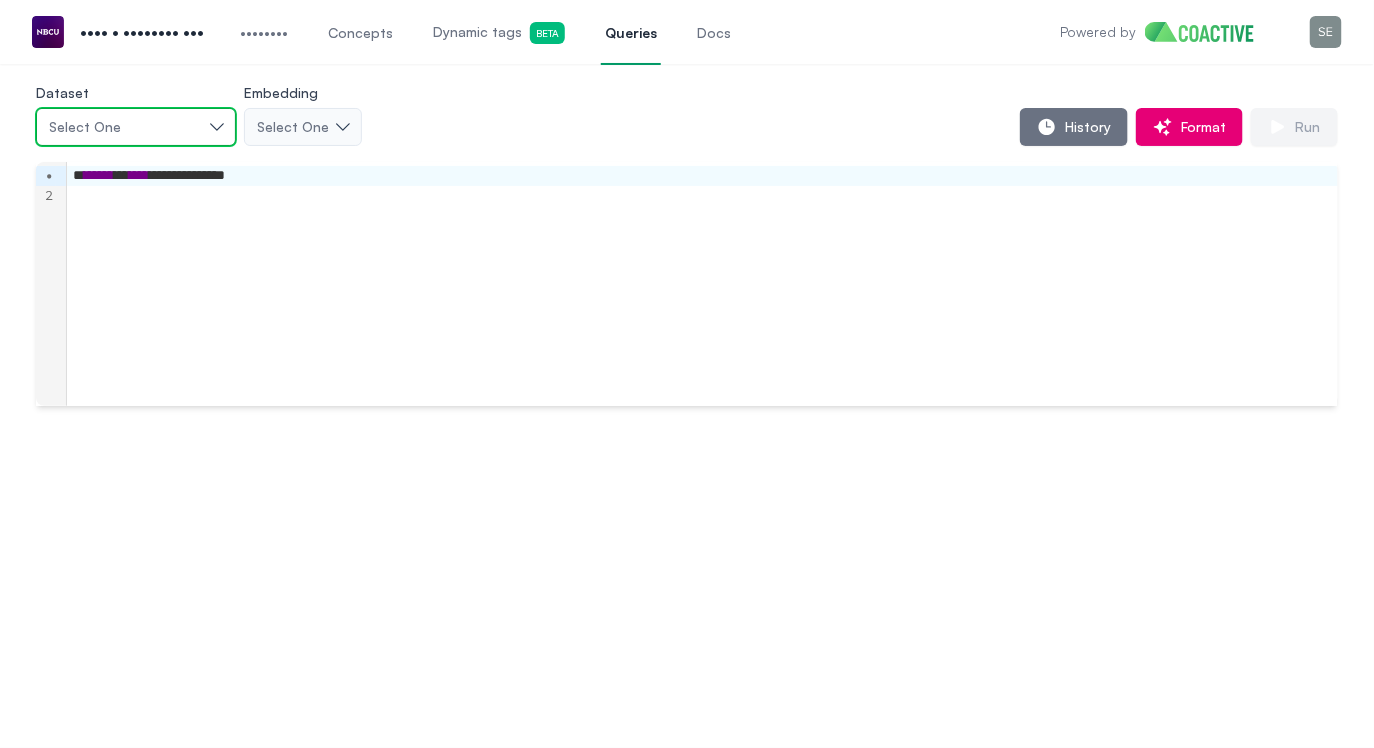 click on "Select One" at bounding box center [126, 127] 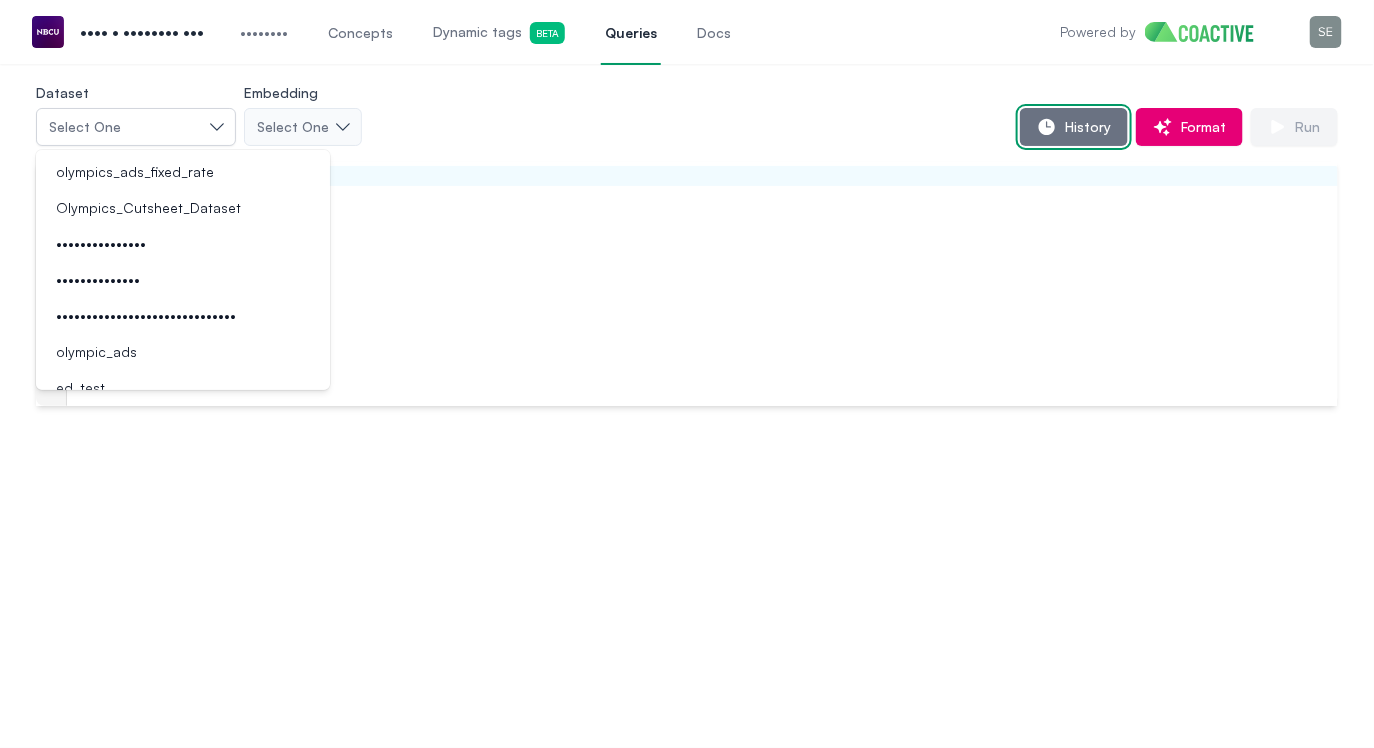 click on "History" at bounding box center (1084, 127) 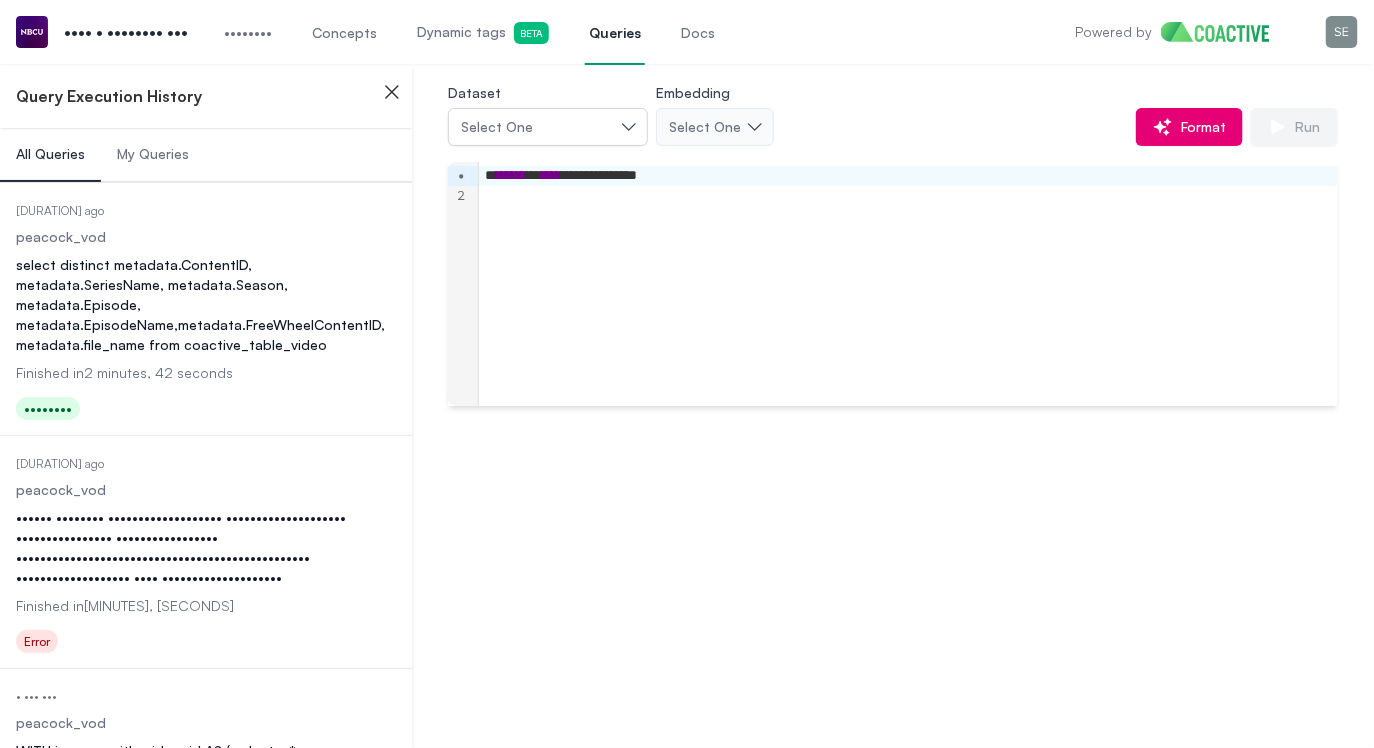 click on "select distinct metadata.ContentID, metadata.SeriesName, metadata.Season, metadata.Episode, metadata.EpisodeName,metadata.FreeWheelContentID, metadata.file_name
from coactive_table_video" at bounding box center [206, 305] 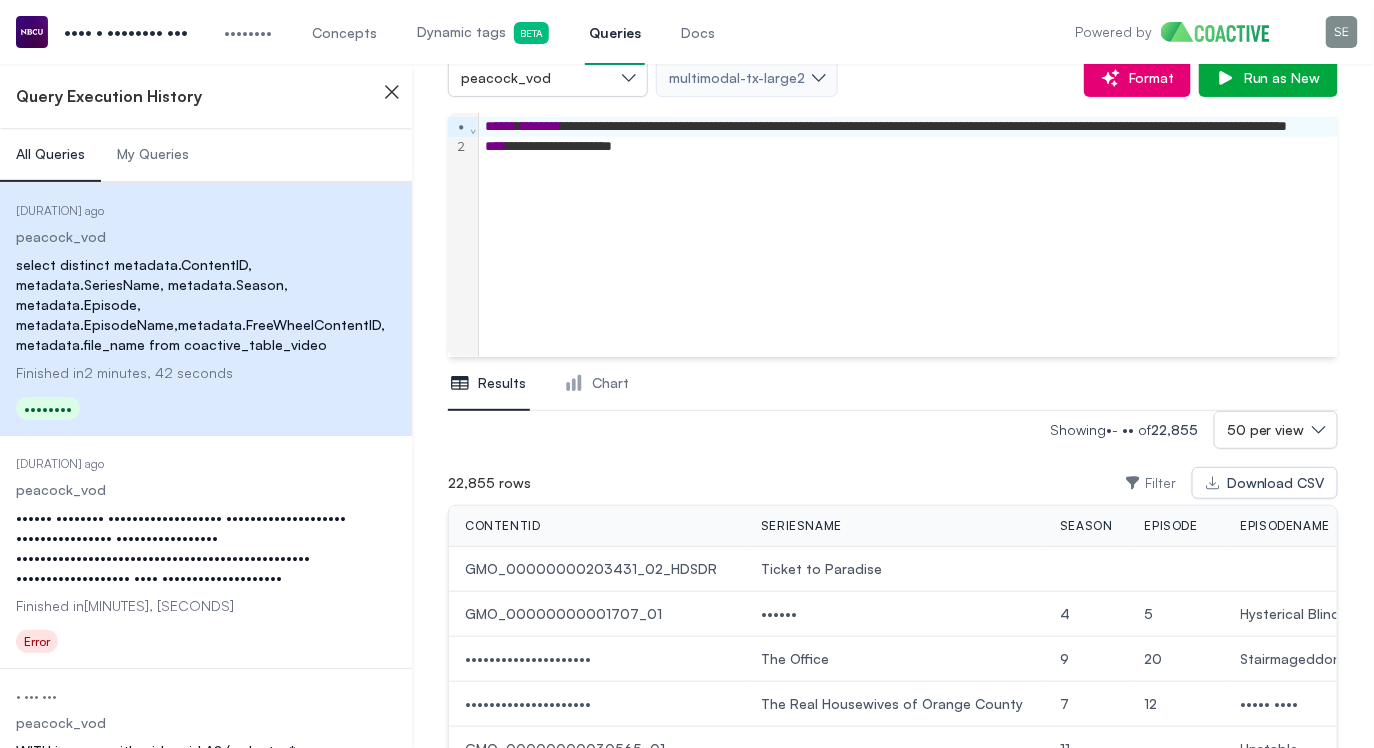 scroll, scrollTop: 103, scrollLeft: 0, axis: vertical 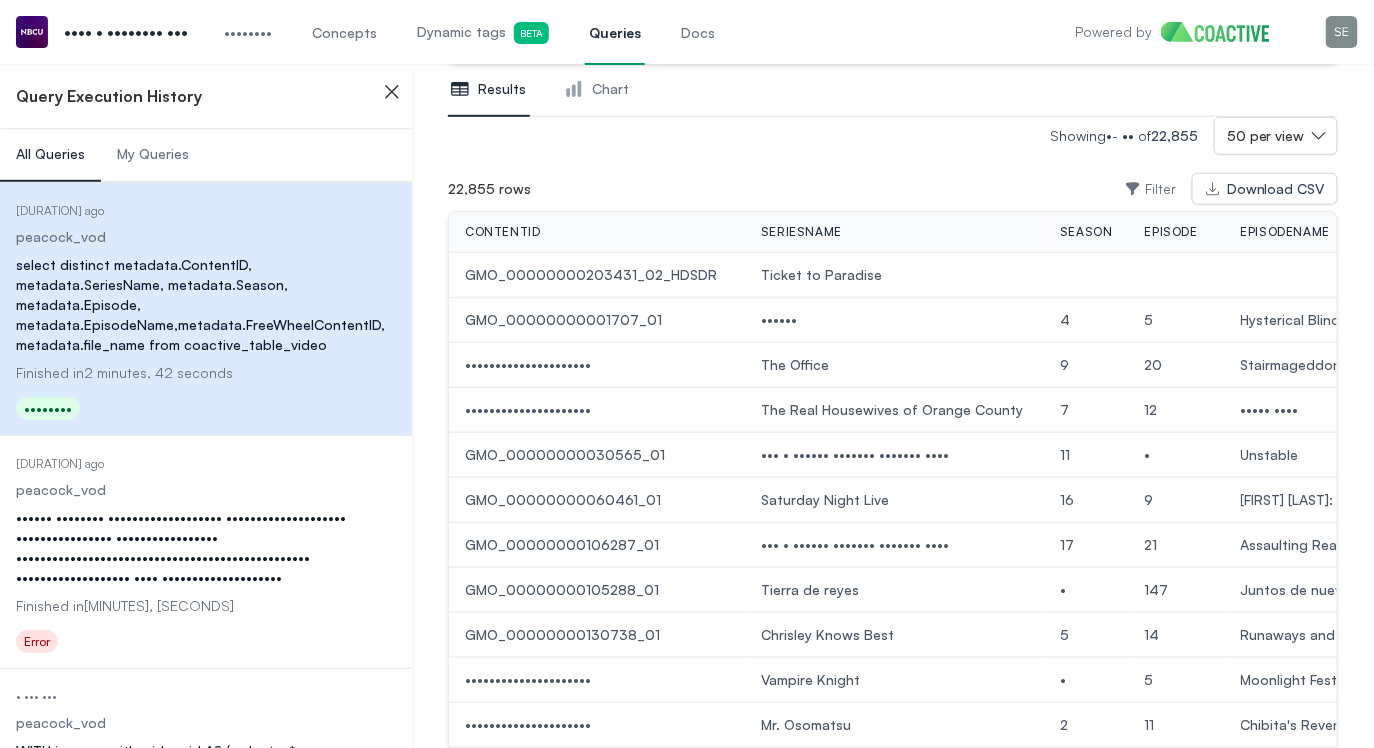 click on "••••••••" at bounding box center (248, 33) 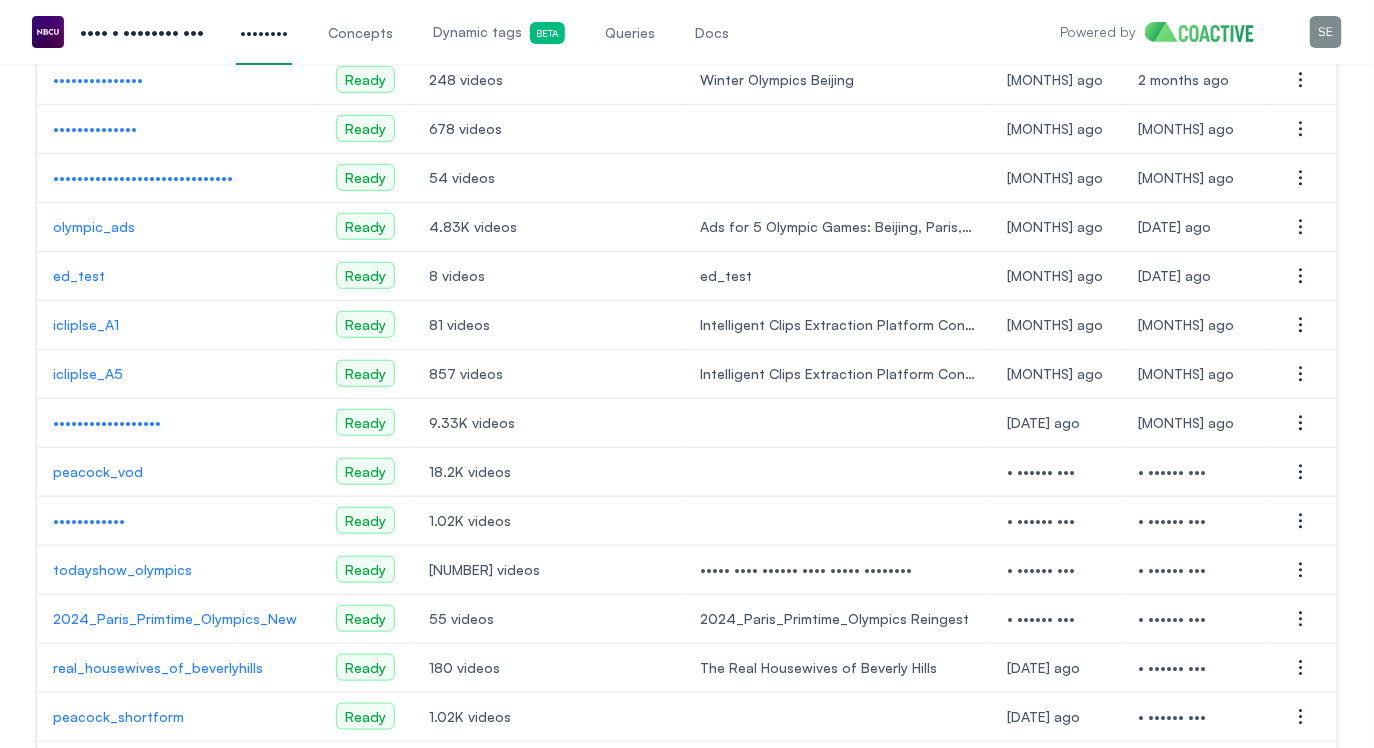 scroll, scrollTop: 328, scrollLeft: 0, axis: vertical 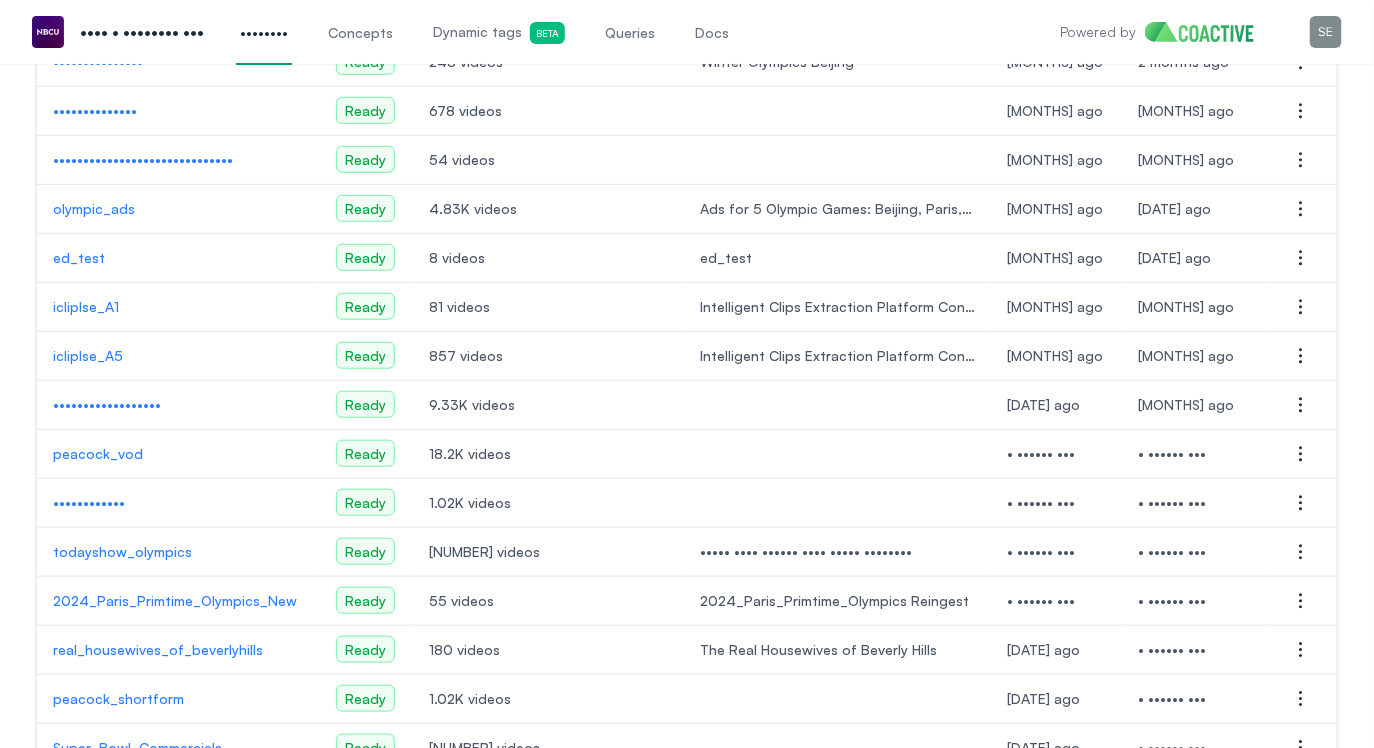 click on "••••••••••••••••••" at bounding box center [178, 405] 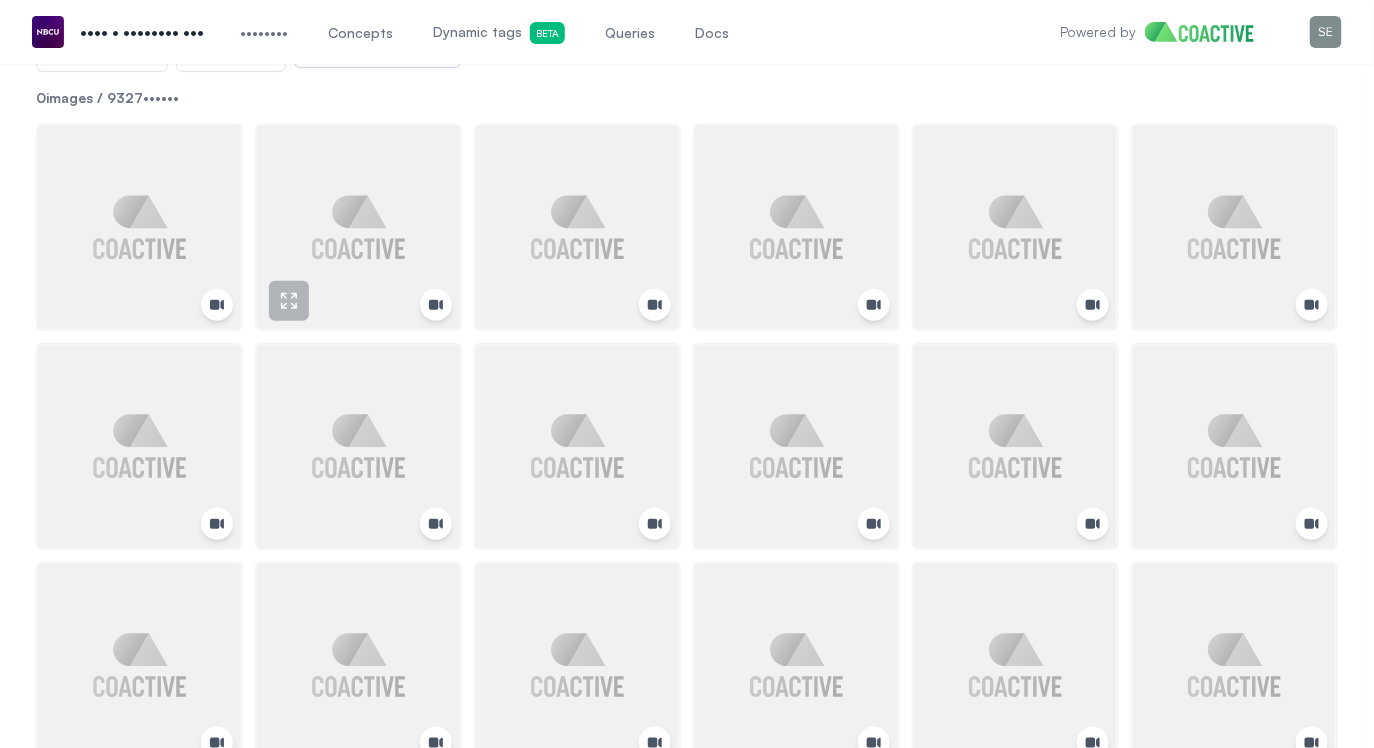 scroll, scrollTop: 0, scrollLeft: 0, axis: both 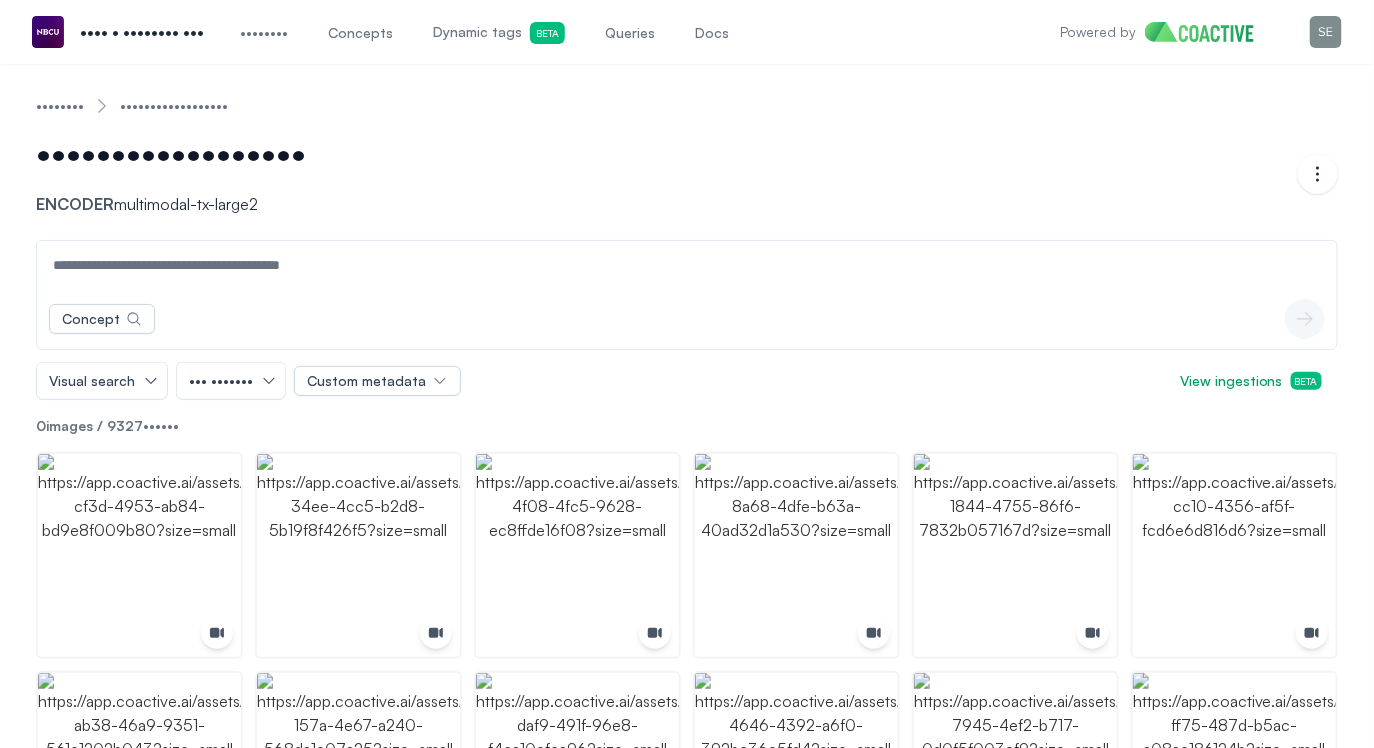 click on "Queries" at bounding box center (630, 33) 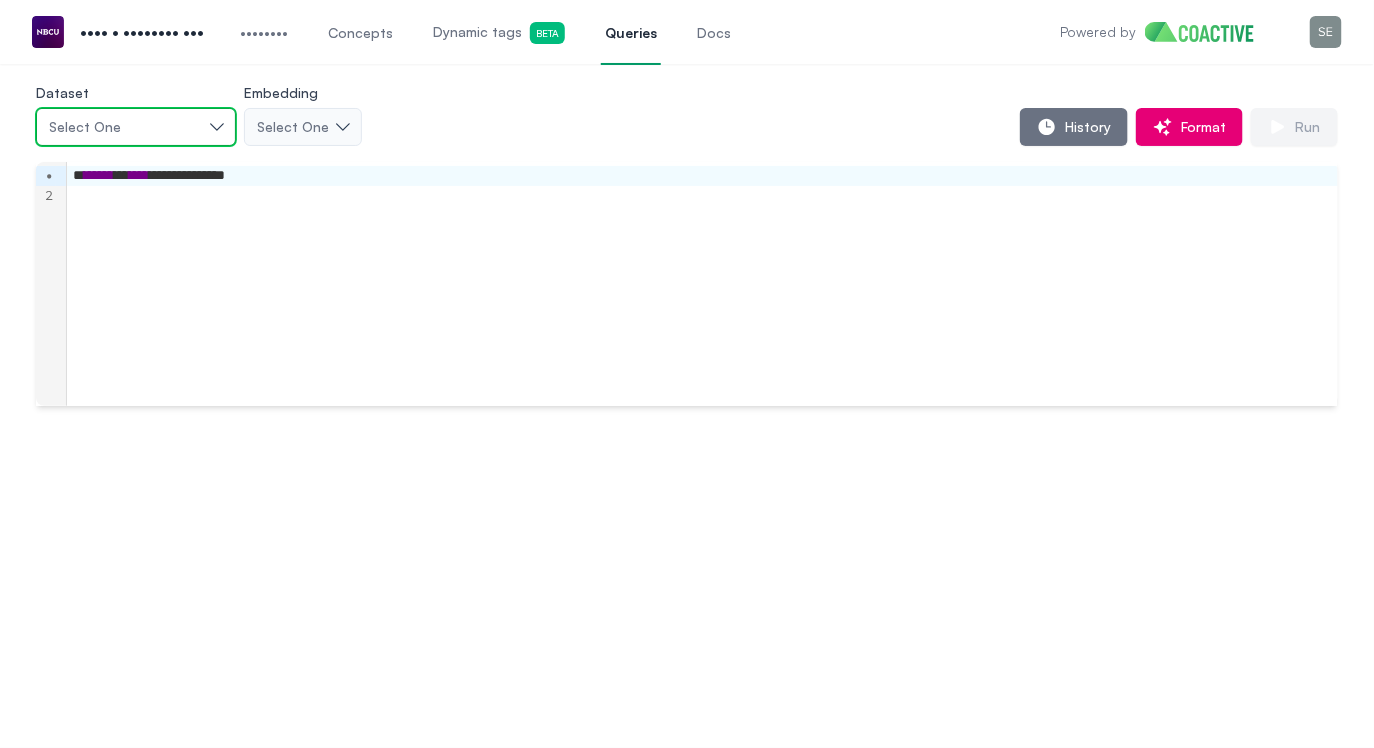 click on "Select One" at bounding box center [126, 127] 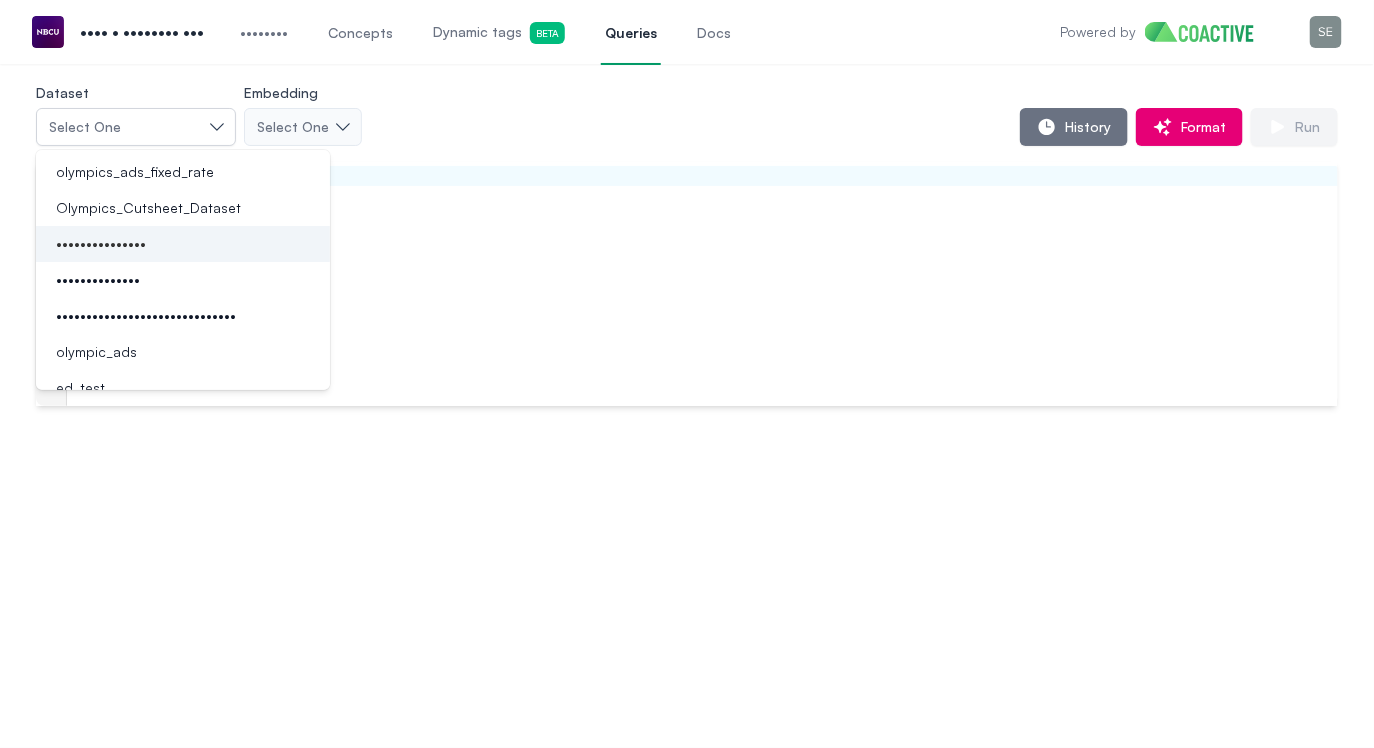 scroll, scrollTop: 124, scrollLeft: 0, axis: vertical 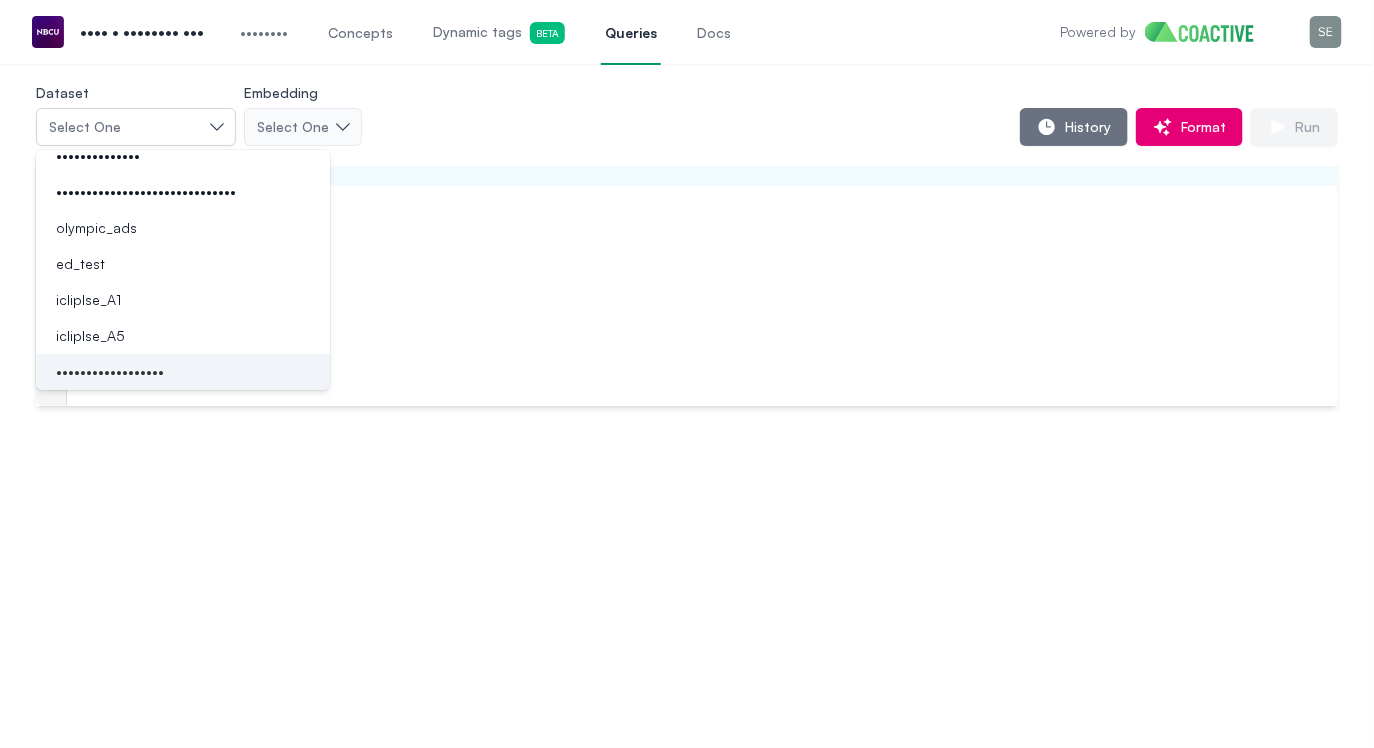 click on "••••••••••••••••••" at bounding box center [110, 372] 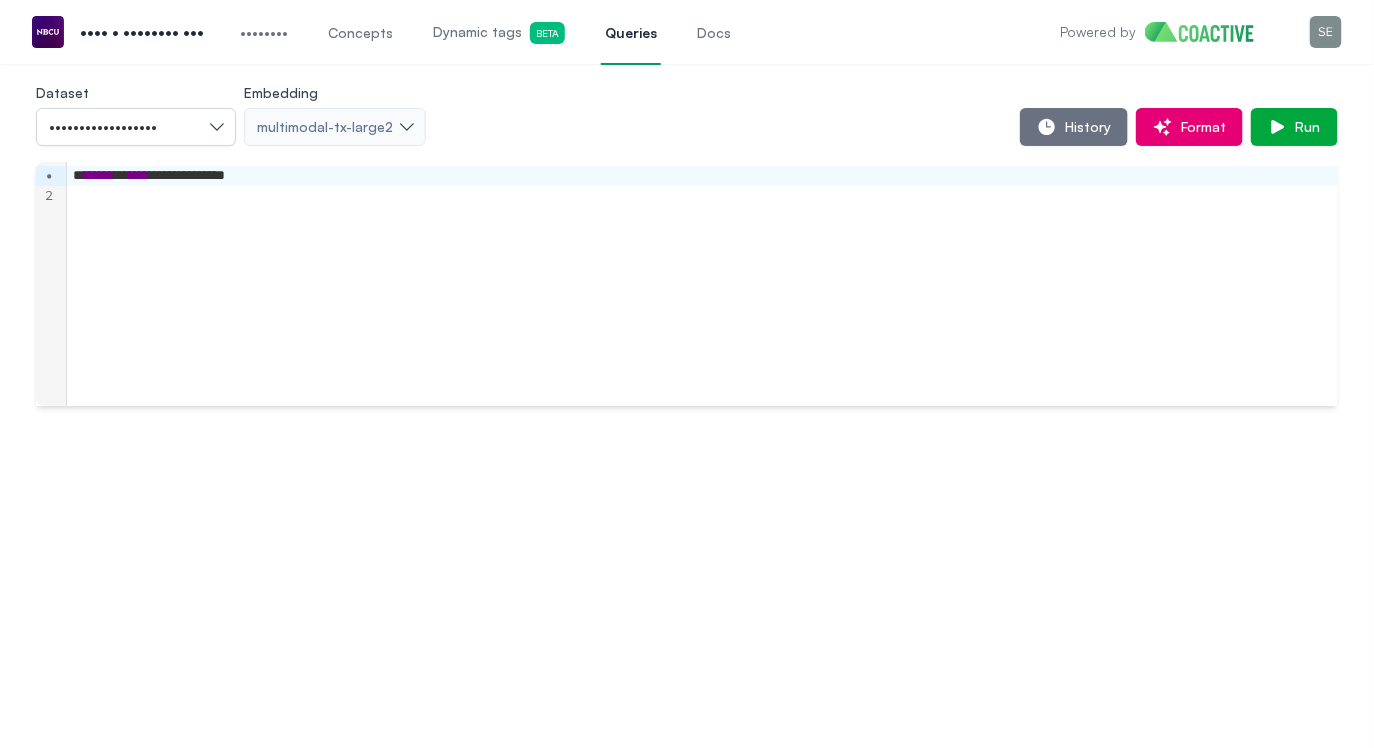 click on "**********" at bounding box center (702, 176) 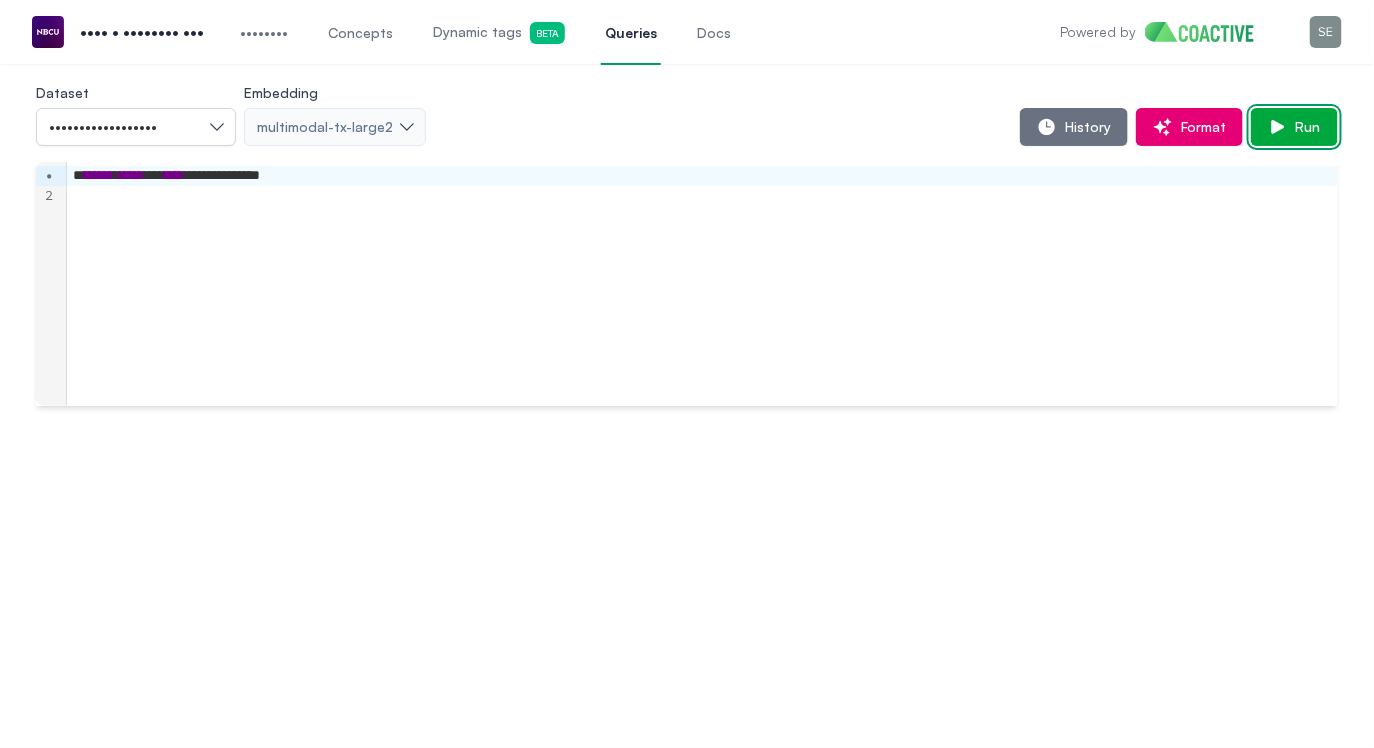 click on "Run" at bounding box center [1304, 127] 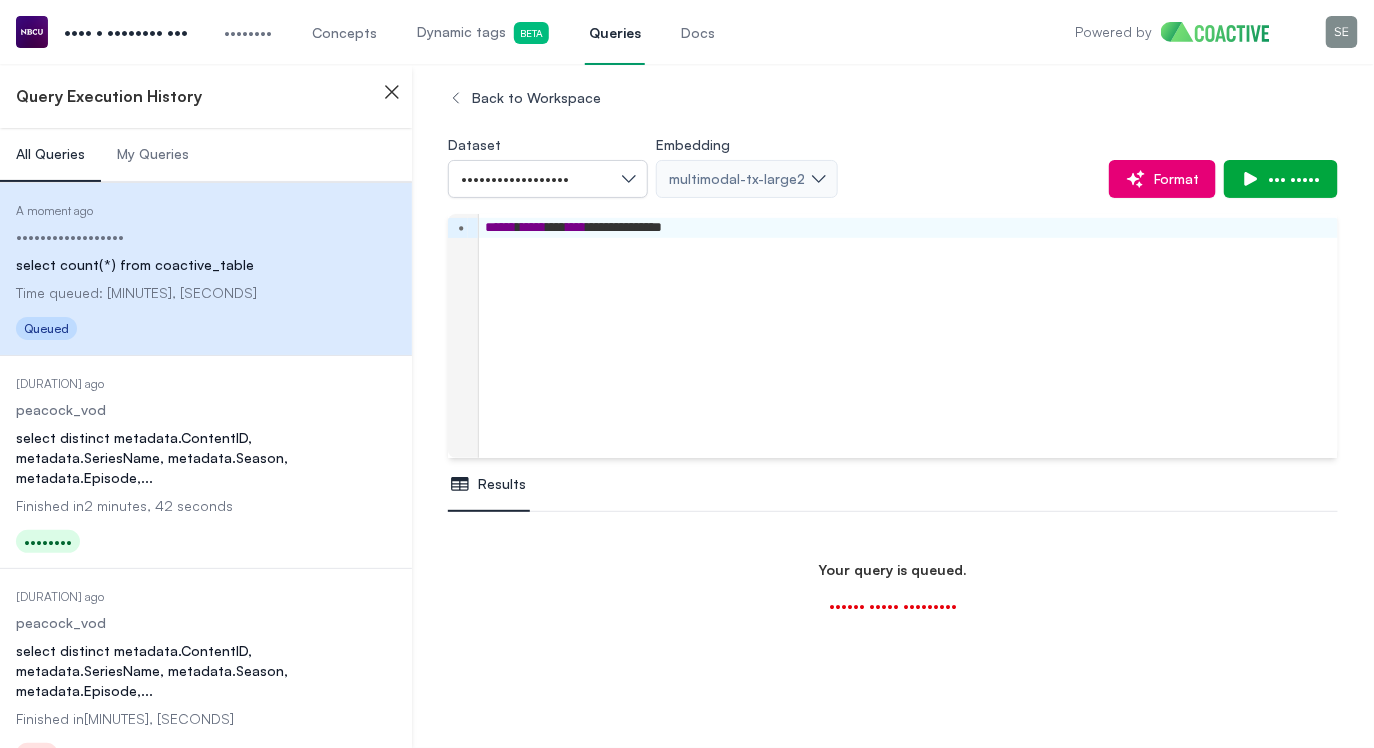 scroll, scrollTop: 117, scrollLeft: 0, axis: vertical 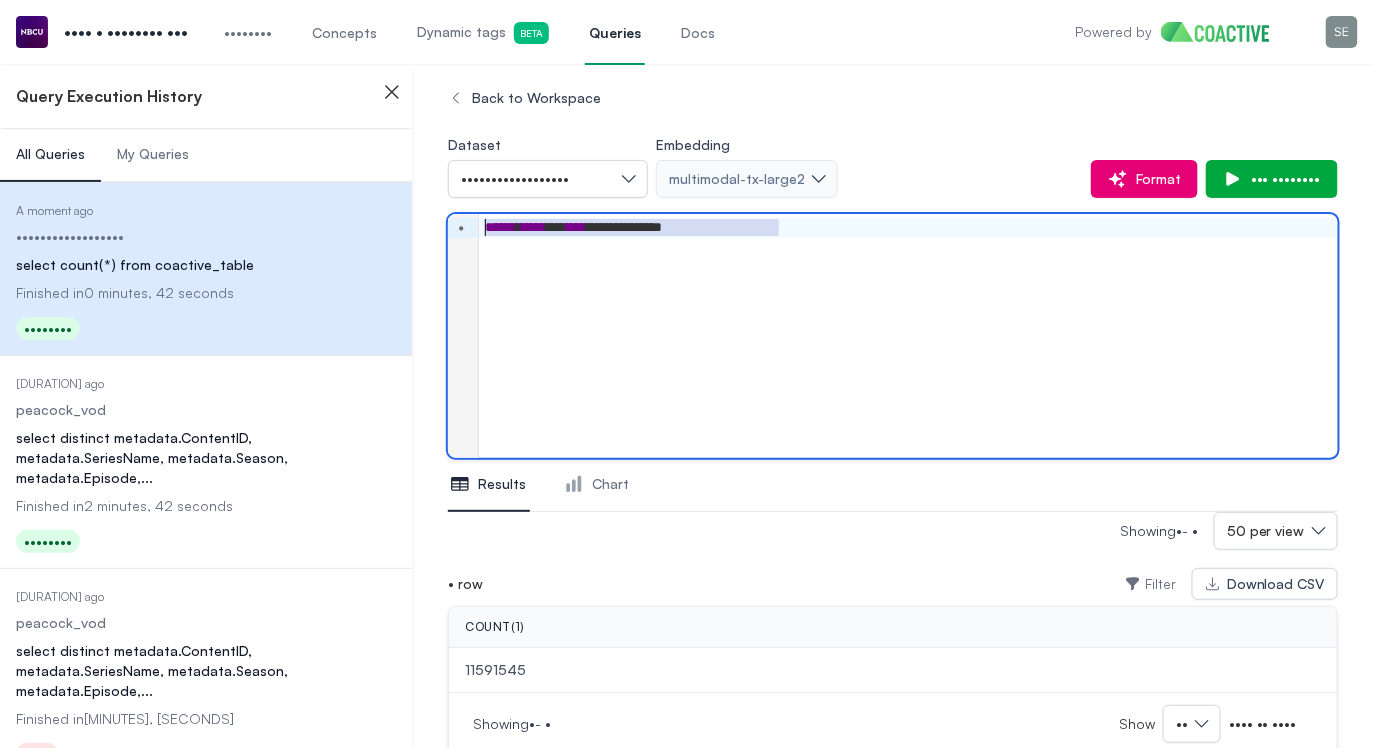 drag, startPoint x: 800, startPoint y: 229, endPoint x: 478, endPoint y: 197, distance: 323.58615 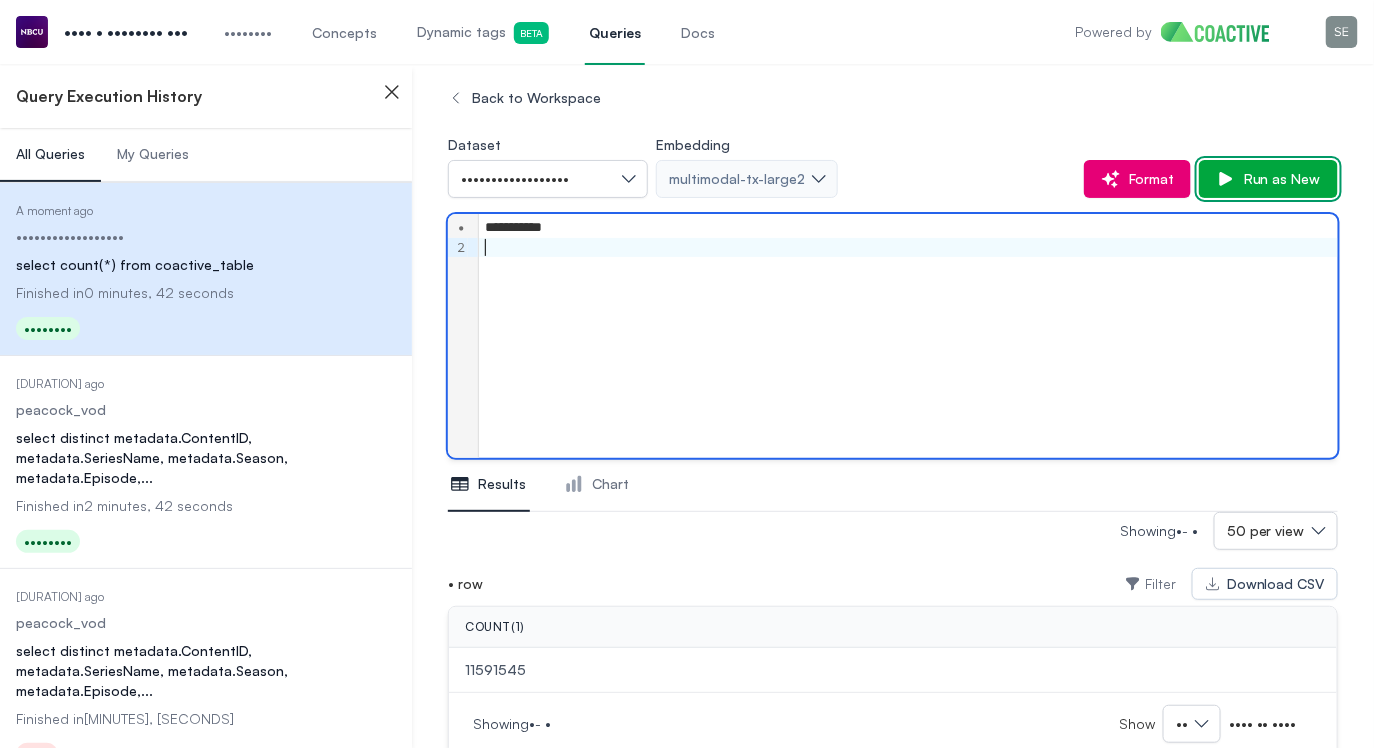 click on "Run as New" at bounding box center [1278, 179] 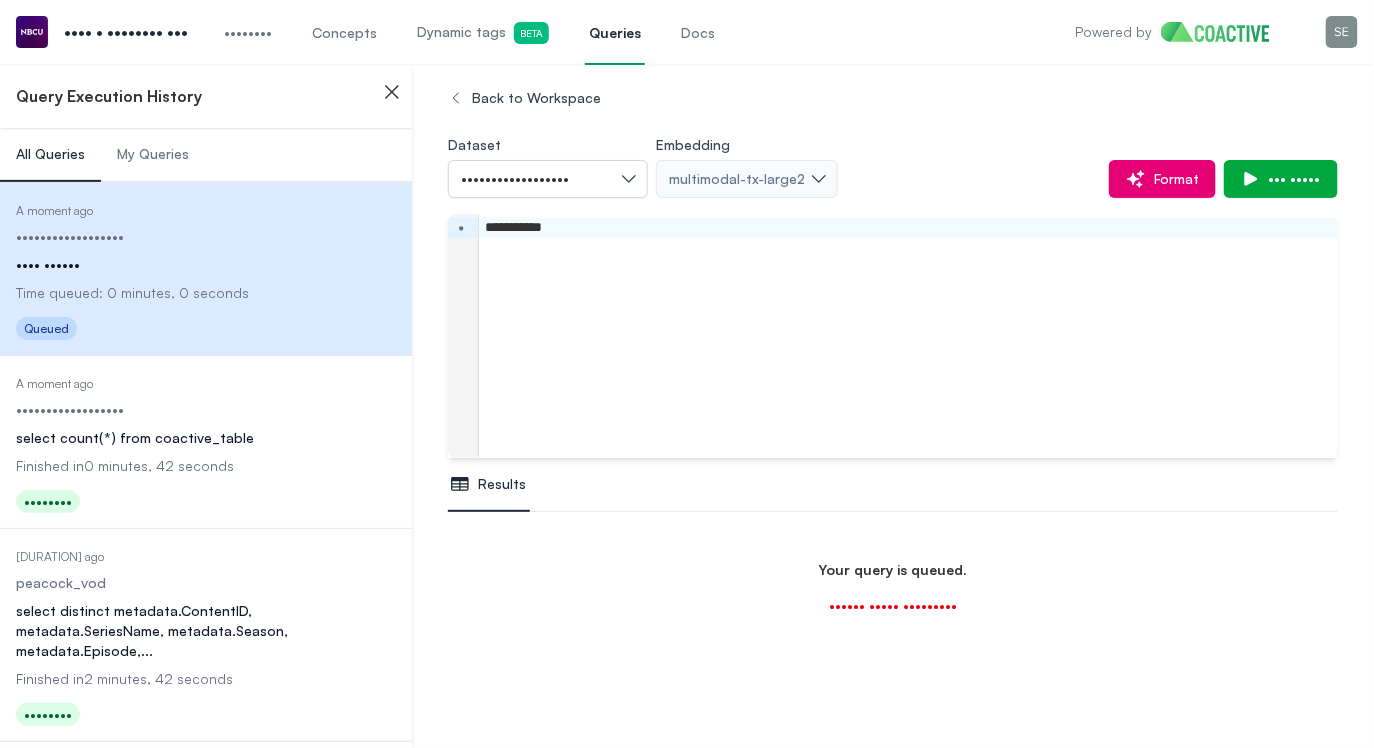 scroll, scrollTop: 235, scrollLeft: 0, axis: vertical 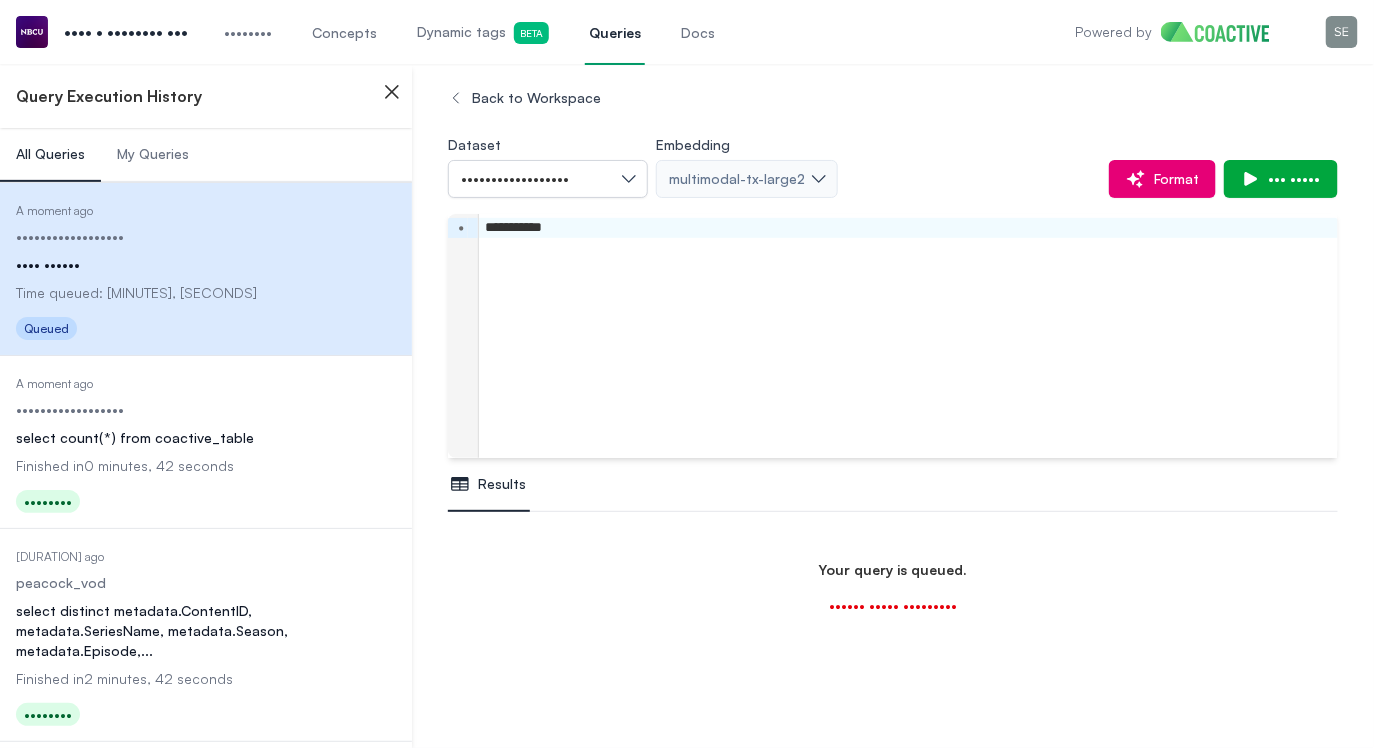 click on "Datasets Concepts Dynamic tags Beta Queries Docs" at bounding box center (469, 32) 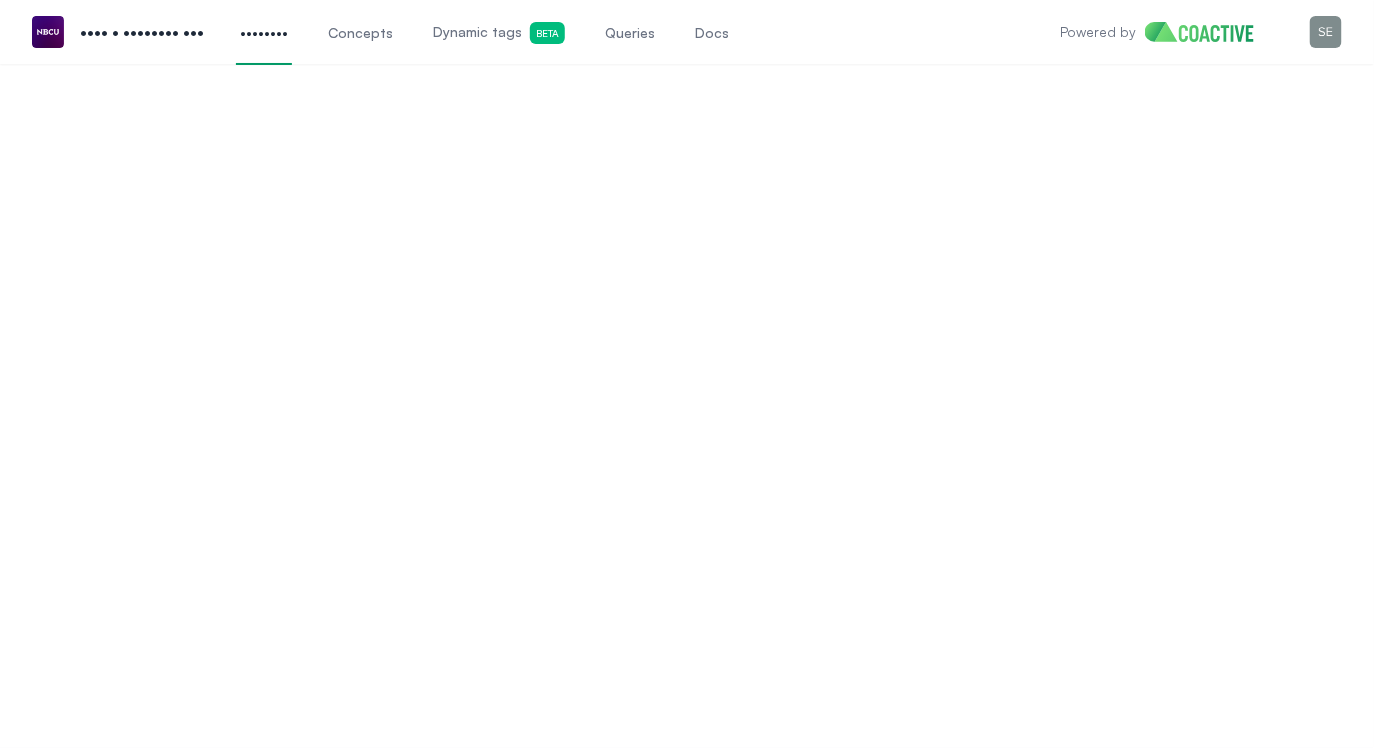 scroll, scrollTop: 0, scrollLeft: 0, axis: both 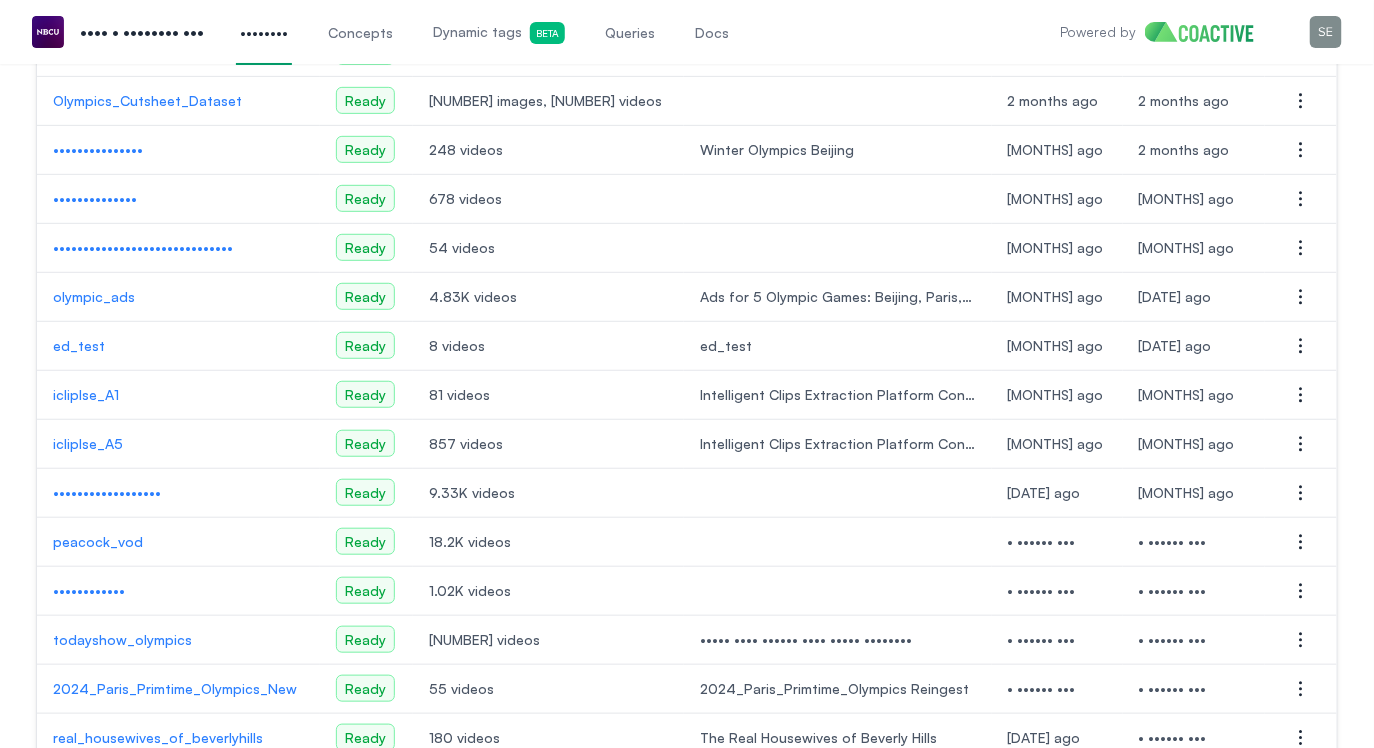 click on "••••••••••••••••••" at bounding box center (178, 493) 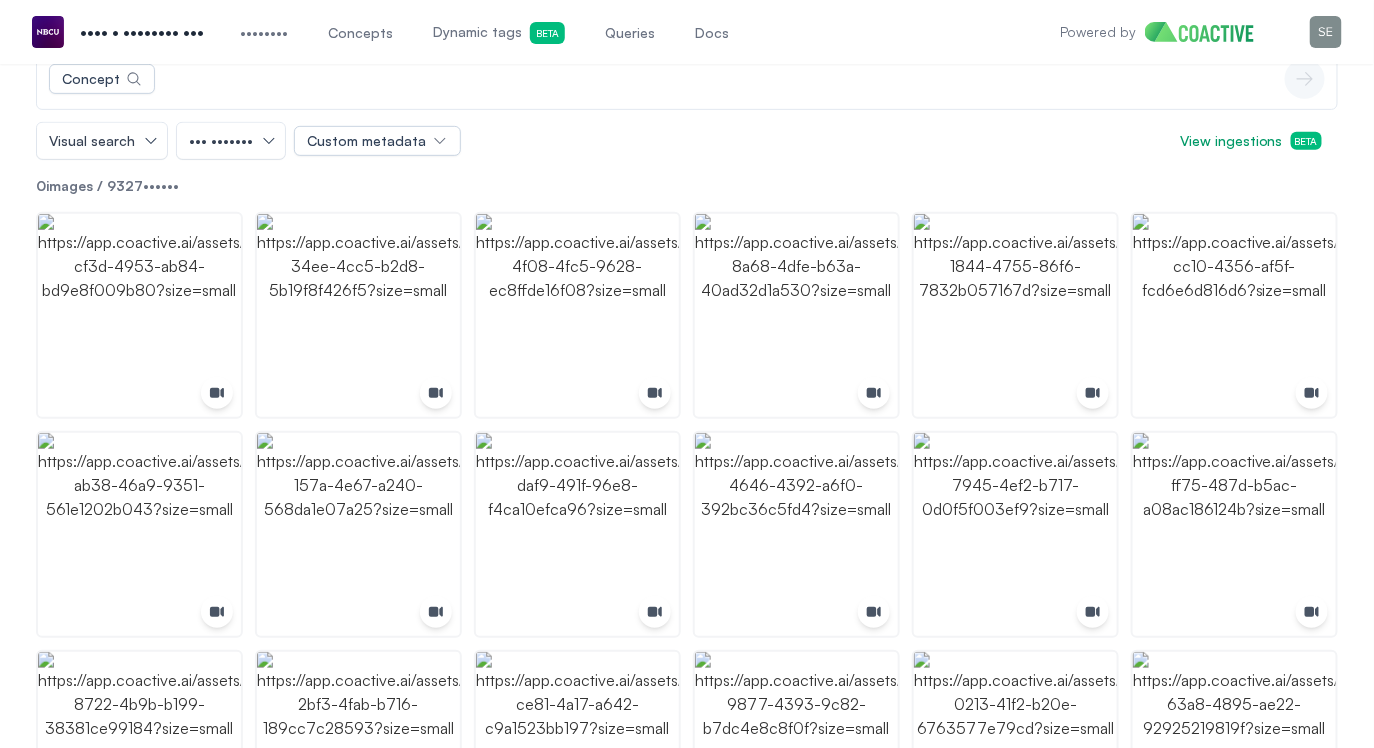 click on "••••••• •••• ••••" at bounding box center (499, 33) 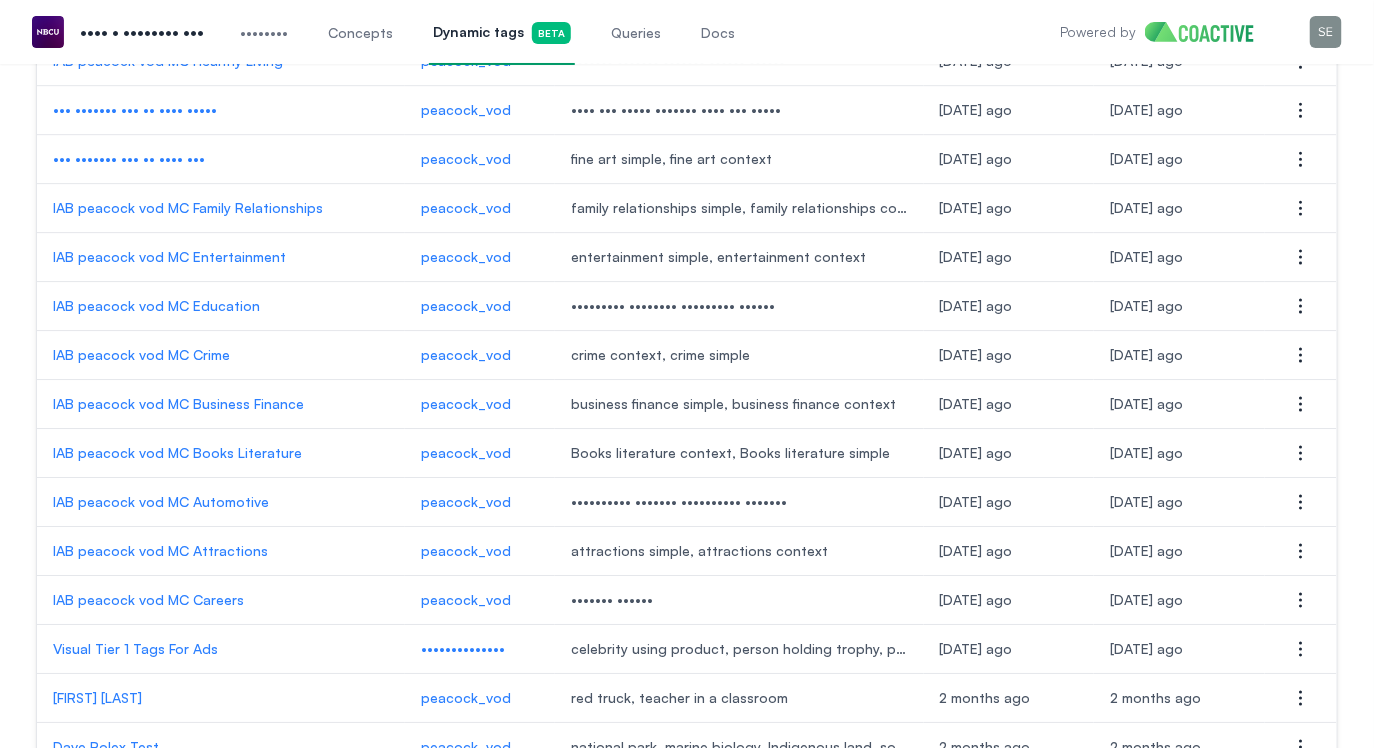 scroll, scrollTop: 2137, scrollLeft: 0, axis: vertical 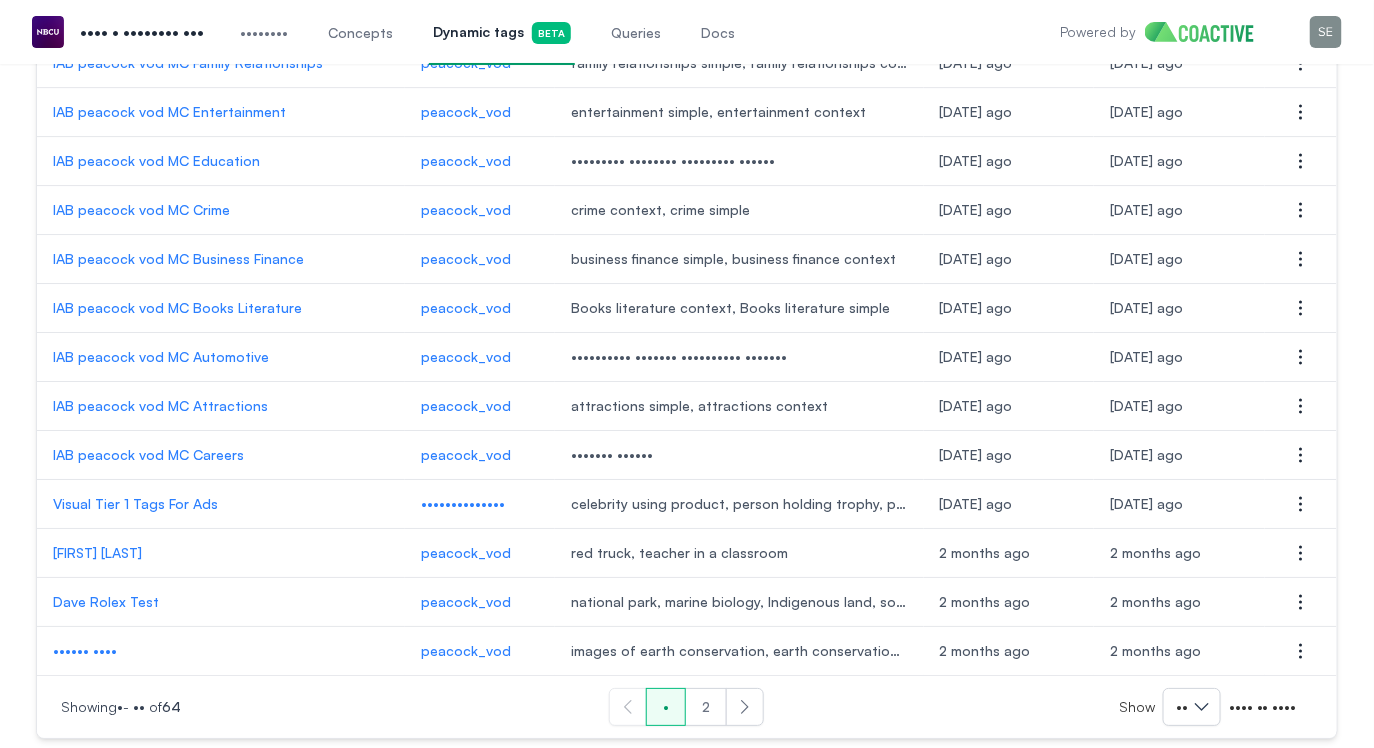 click on "2" at bounding box center (706, 707) 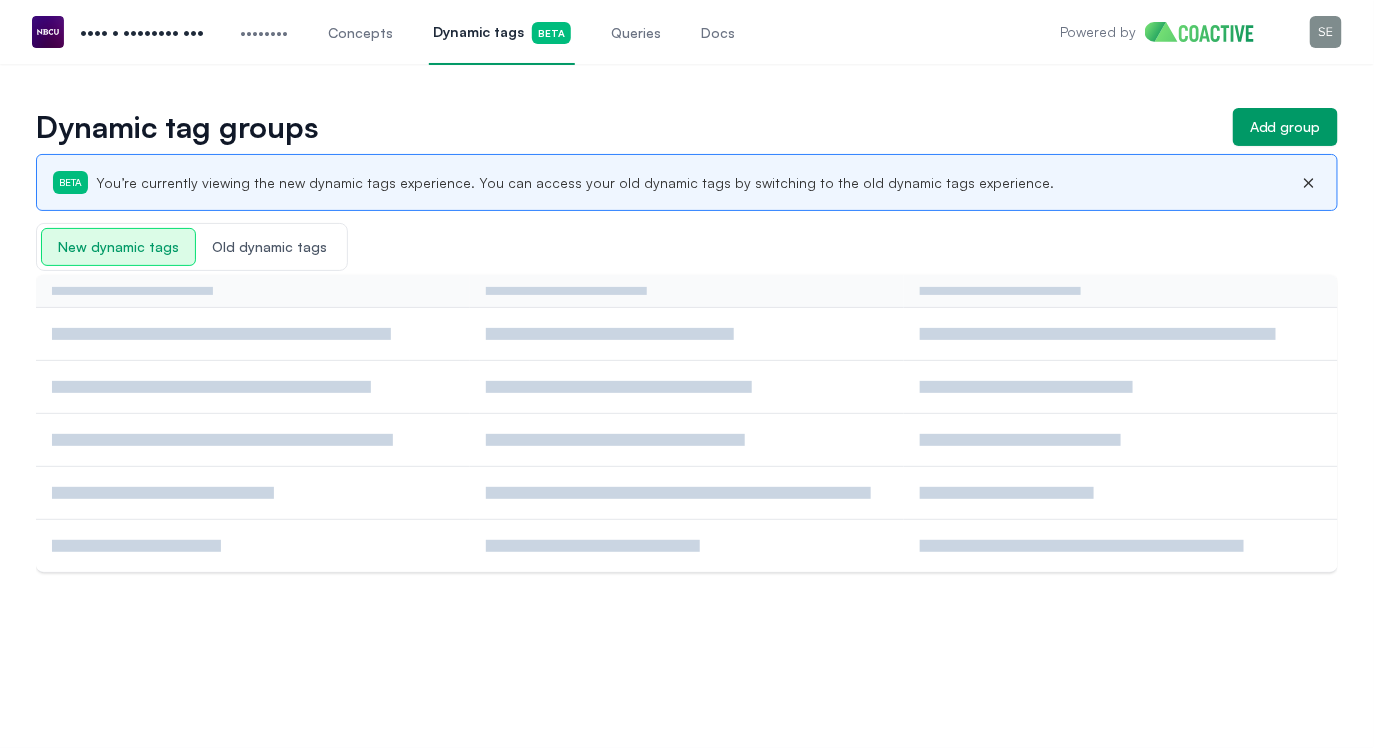 scroll, scrollTop: 0, scrollLeft: 0, axis: both 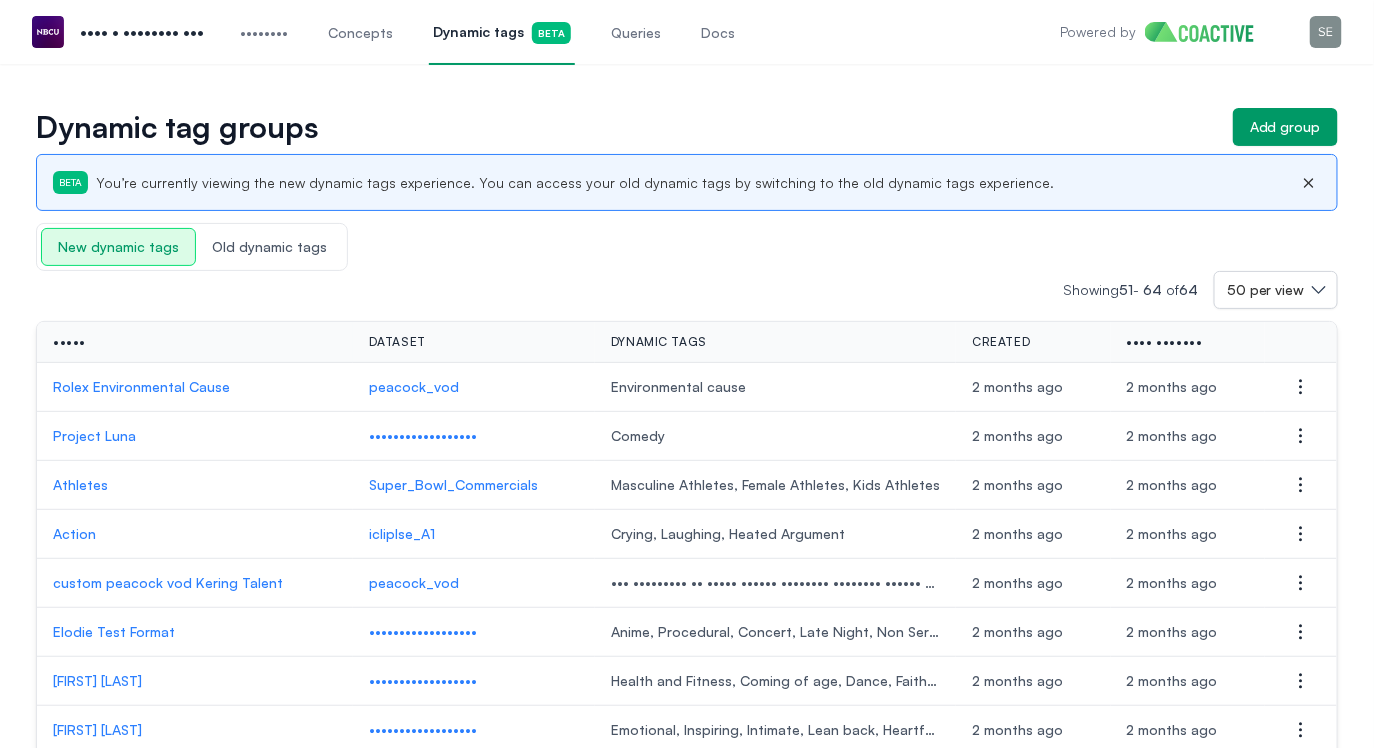 click on "••••••••••••••••••" at bounding box center [474, 436] 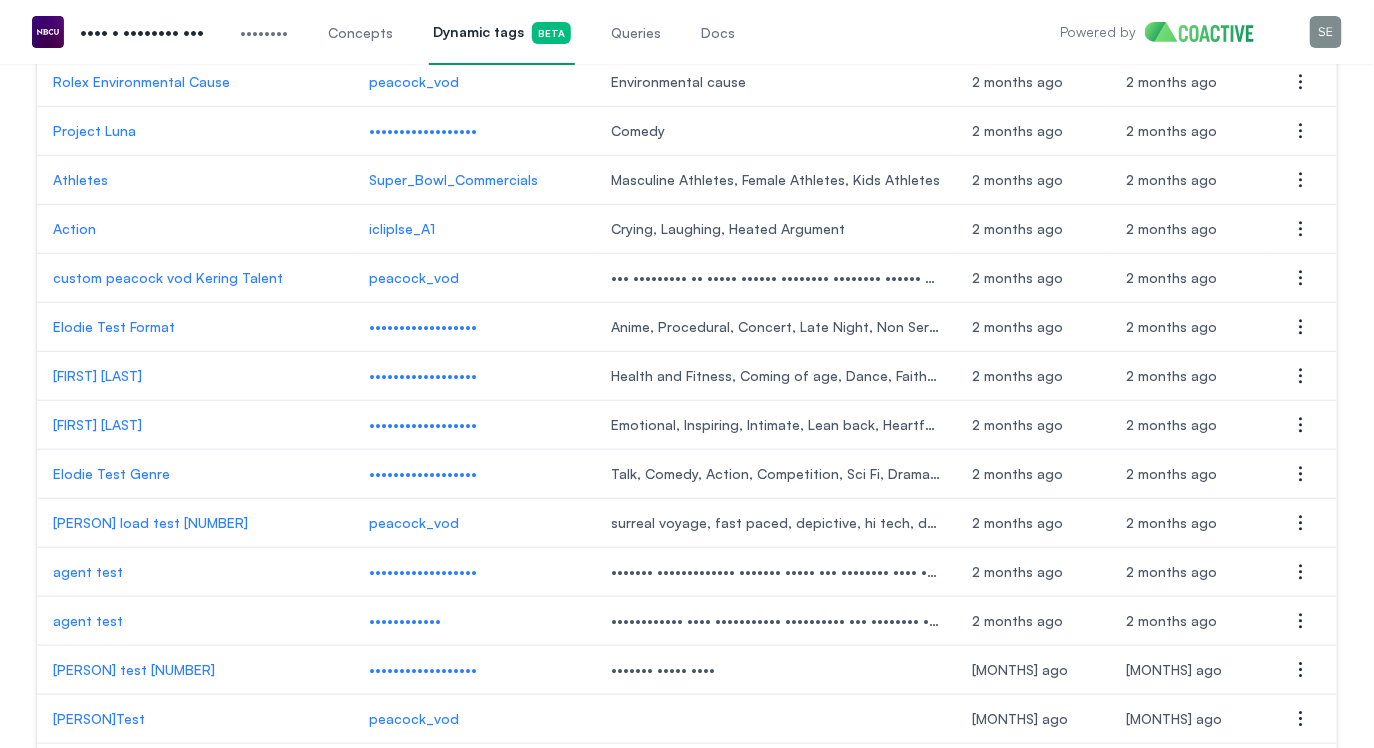 scroll, scrollTop: 363, scrollLeft: 0, axis: vertical 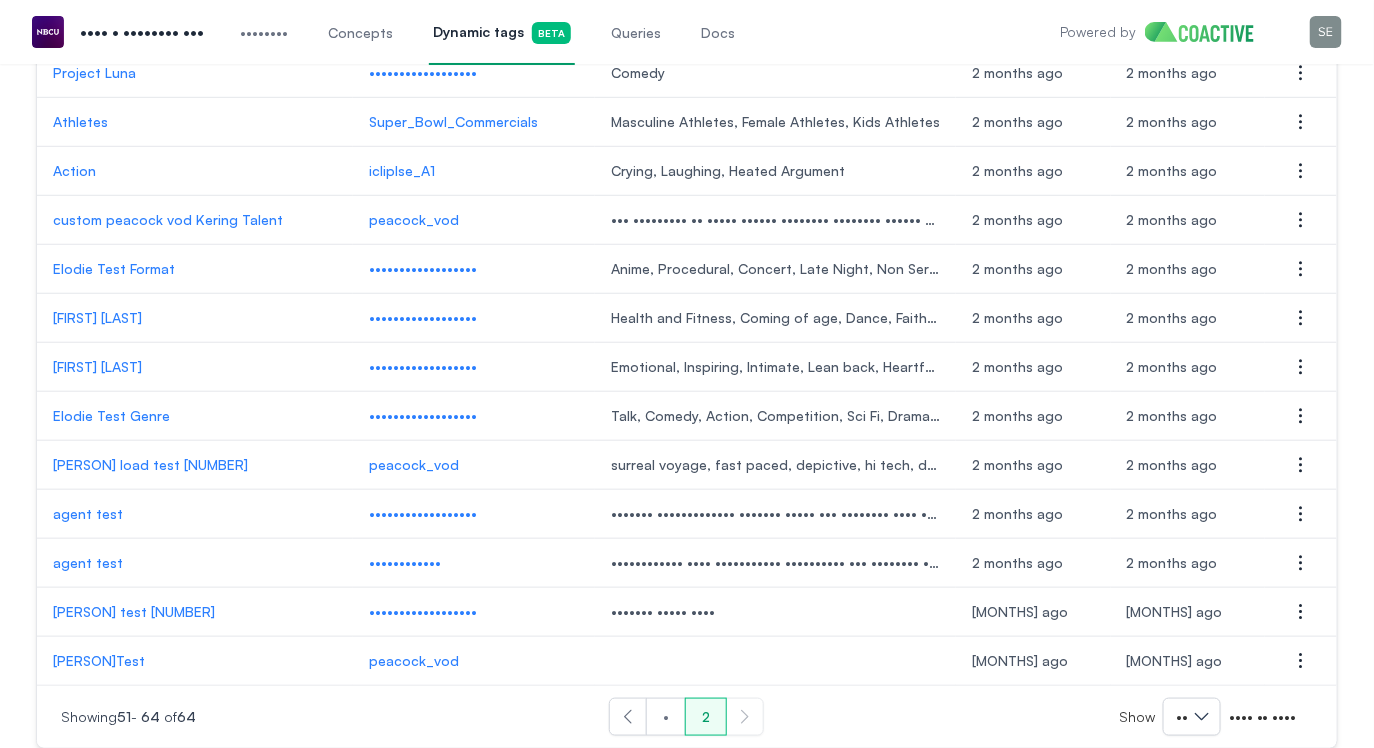 click on "••••••••••••••••••" at bounding box center (474, 73) 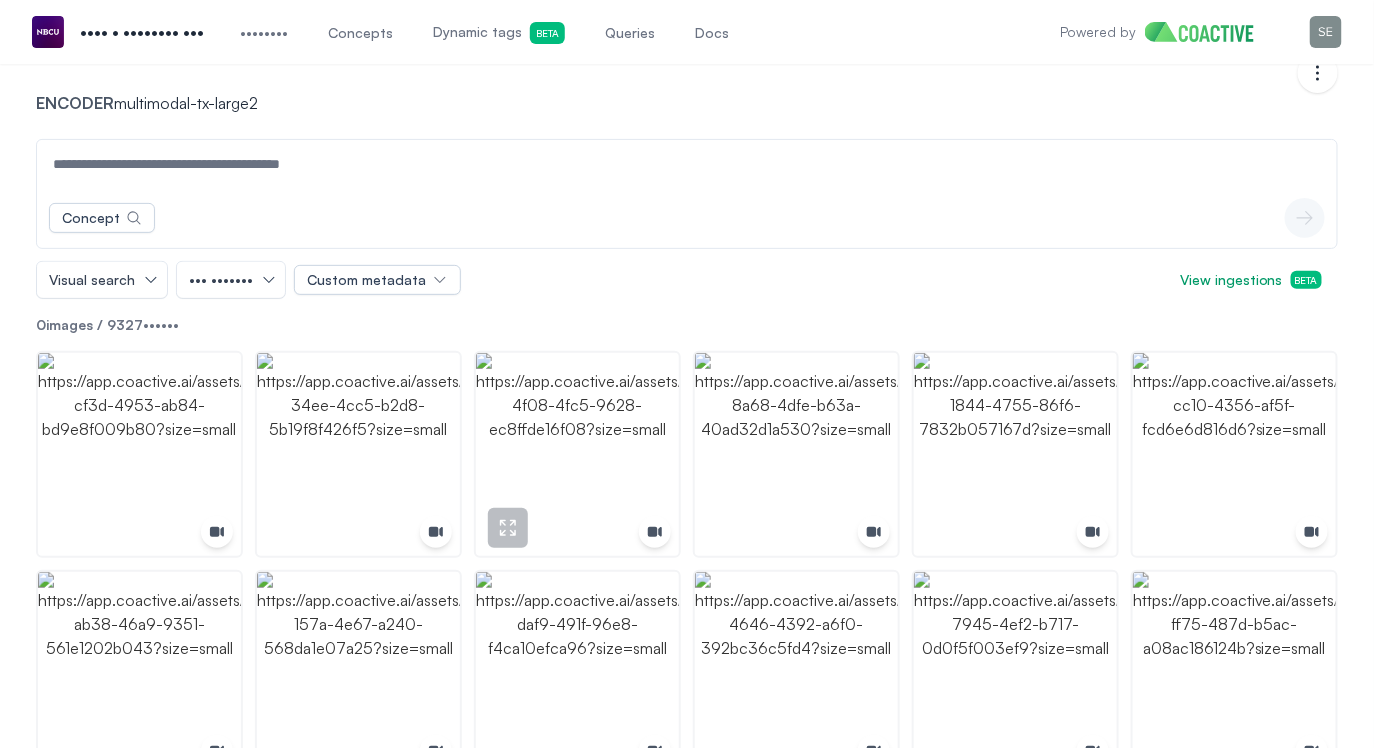 scroll, scrollTop: 96, scrollLeft: 0, axis: vertical 